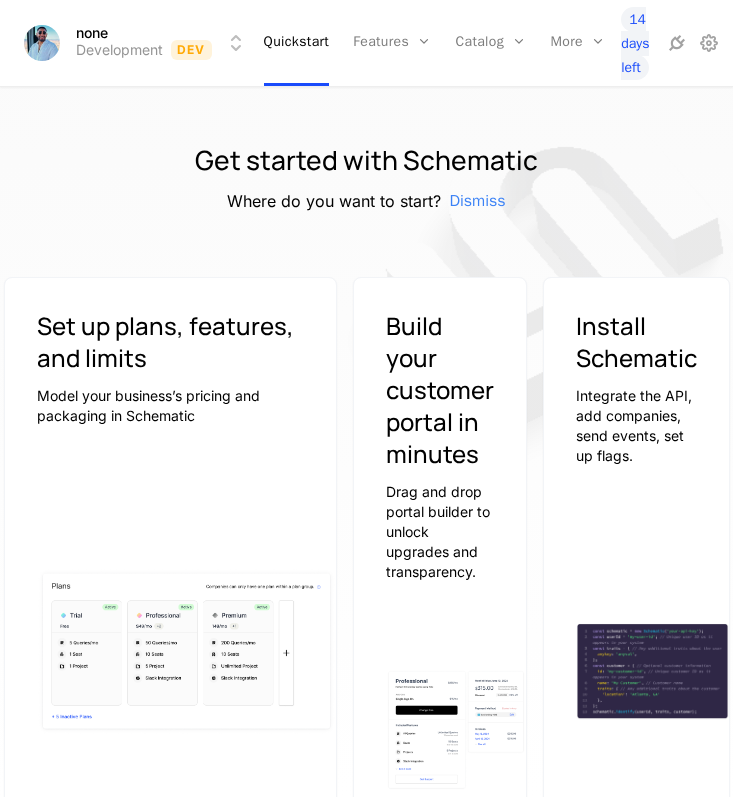 scroll, scrollTop: 0, scrollLeft: 0, axis: both 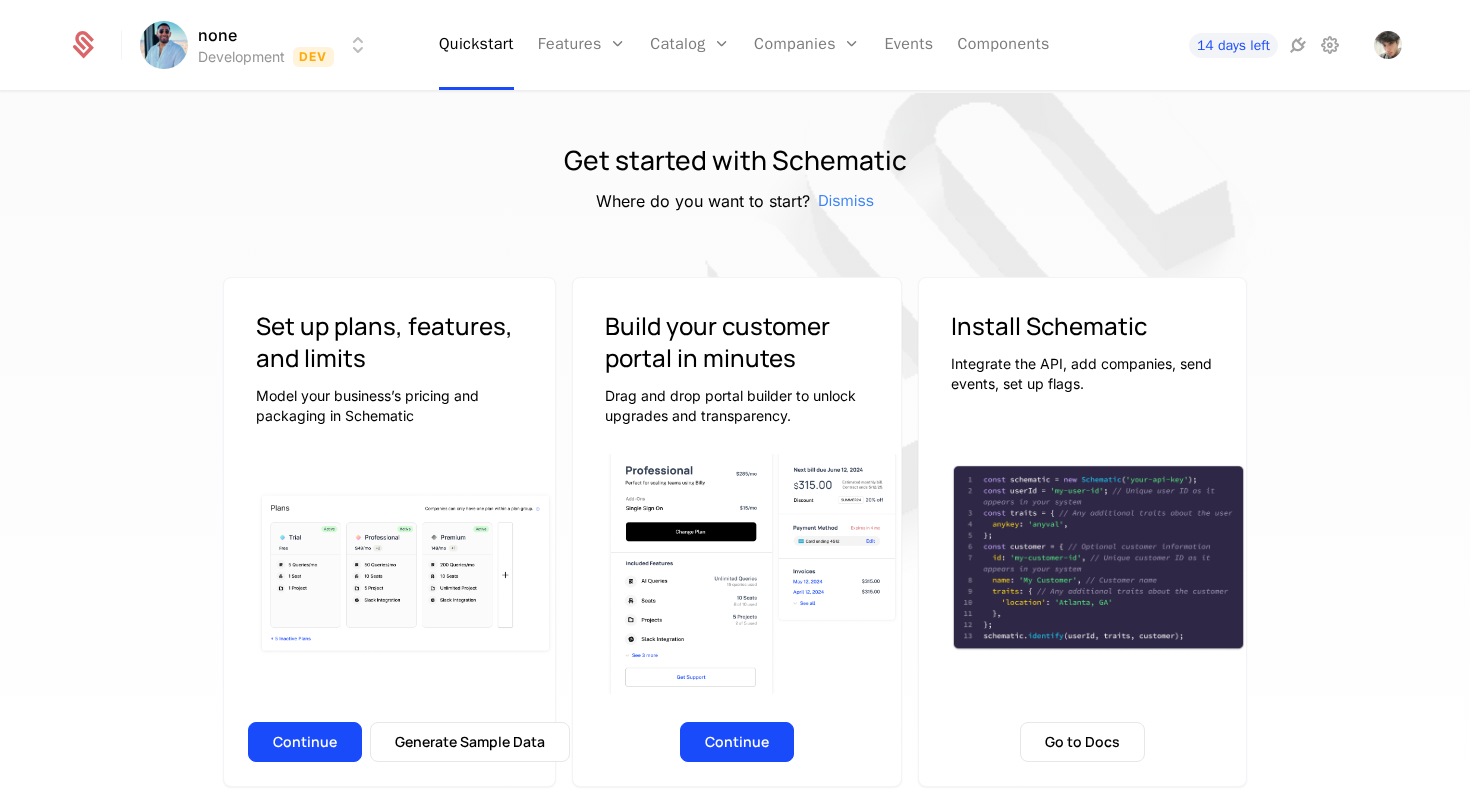 click on "Define traits in Schematic to enable targeting based on Company, User, and Plan attributes. Where do you want to start? Dismiss Set up plans, features, and limits Model your business’s pricing and packaging in Schematic Continue Generate Sample Data Build your customer portal in minutes Drag and drop portal builder to unlock upgrades and transparency. Continue Install Schematic Integrate the API, add companies, send events, set up flags. Go to Docs Price like the best Launch pricing and packaging optimized for your product Watch on Youtube 3:45 Price Like Posthog Watch on Youtube 2:39 Price like Cursor Watch on Youtube 1:27 Set up usage based pricing Watch on Youtube 1:07 Set up a billing portal Watch on Youtube 1:11 Set up free trial Watch on Youtube 2:17 Enforce usage limits Watch on Youtube 1:09 Set up a customer portal" at bounding box center [735, 398] 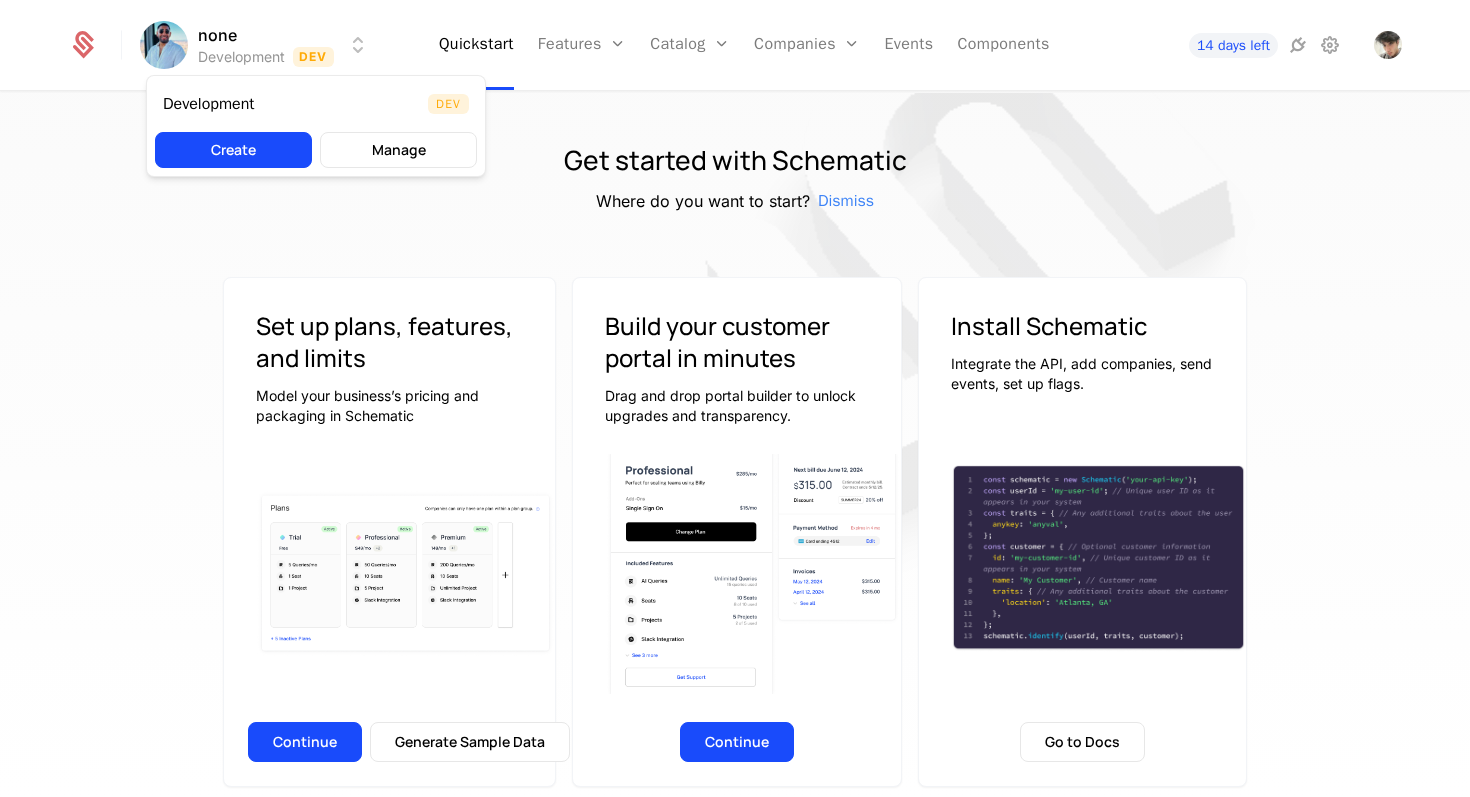 click on "none Development Dev Quickstart Features Features Flags Catalog Plans Add Ons Configuration Companies Companies Users Events Components 14 days left Get started with Schematic Where do you want to start? Dismiss Set up plans, features, and limits Model your business’s pricing and packaging in Schematic Continue Generate Sample Data Build your customer portal in minutes Drag and drop portal builder to unlock upgrades and transparency. Continue Install Schematic Integrate the API, add companies, send events, set up flags. Go to Docs Price like the best Launch pricing and packaging optimized for your product Watch on Youtube 3:45 Price Like Posthog Watch on Youtube 2:39 Price like Cursor Watch on Youtube 1:27 Set up usage based pricing Watch on Youtube 1:07 Set up a billing portal Watch on Youtube 1:11 Set up free trial Watch on Youtube 2:17 Enforce usage limits Watch on Youtube 1:09 Set up a customer portal
Development Dev Create Manage" at bounding box center [735, 398] 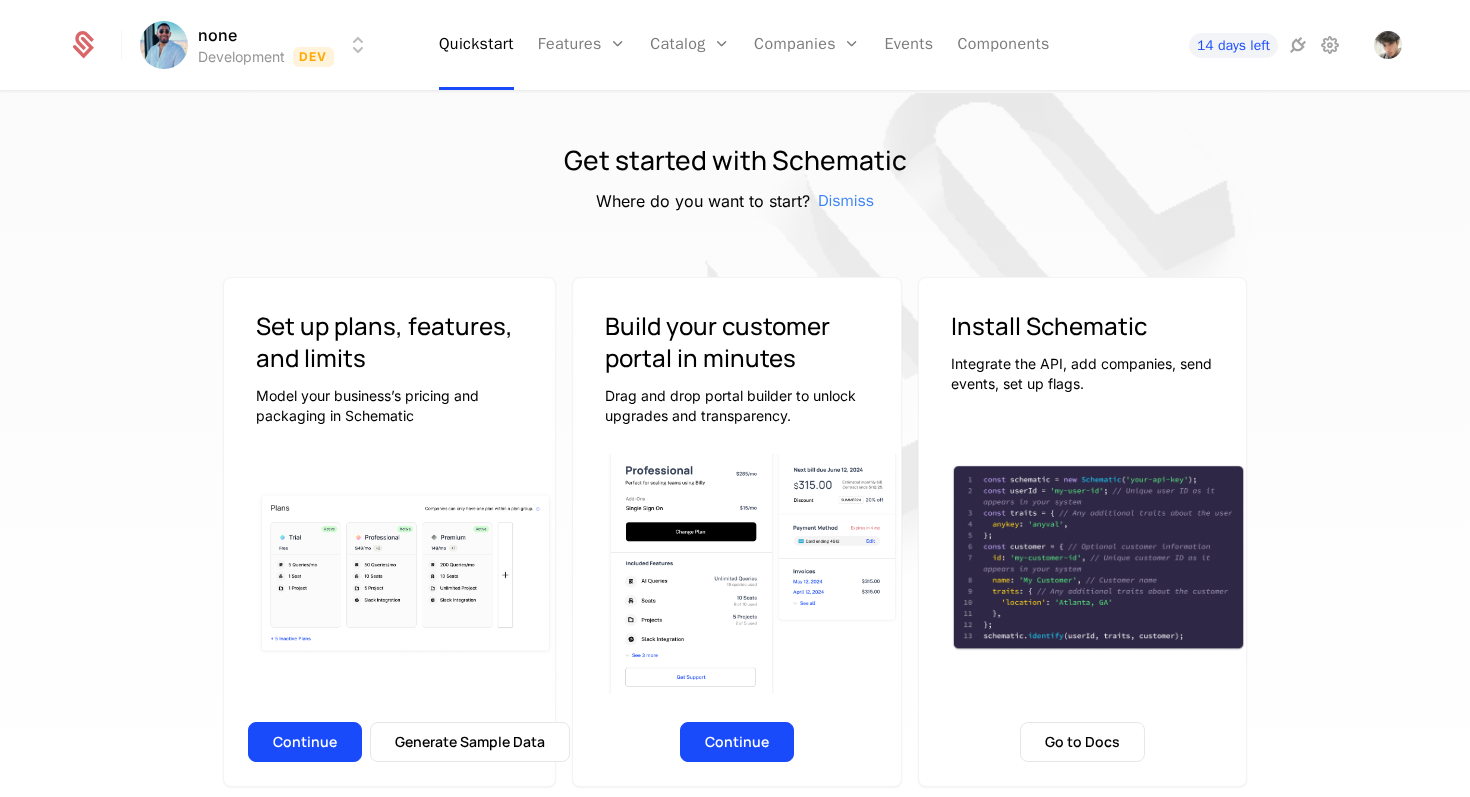 click on "Define traits in Schematic to enable targeting based on Company, User, and Plan attributes. Where do you want to start? Dismiss Set up plans, features, and limits Model your business’s pricing and packaging in Schematic Continue Generate Sample Data Build your customer portal in minutes Drag and drop portal builder to unlock upgrades and transparency. Continue Install Schematic Integrate the API, add companies, send events, set up flags. Go to Docs Price like the best Launch pricing and packaging optimized for your product Watch on Youtube 3:45 Price Like Posthog Watch on Youtube 2:39 Price like Cursor Watch on Youtube 1:27 Set up usage based pricing Watch on Youtube 1:07 Set up a billing portal Watch on Youtube 1:11 Set up free trial Watch on Youtube 2:17 Enforce usage limits Watch on Youtube 1:09 Set up a customer portal" at bounding box center (735, 398) 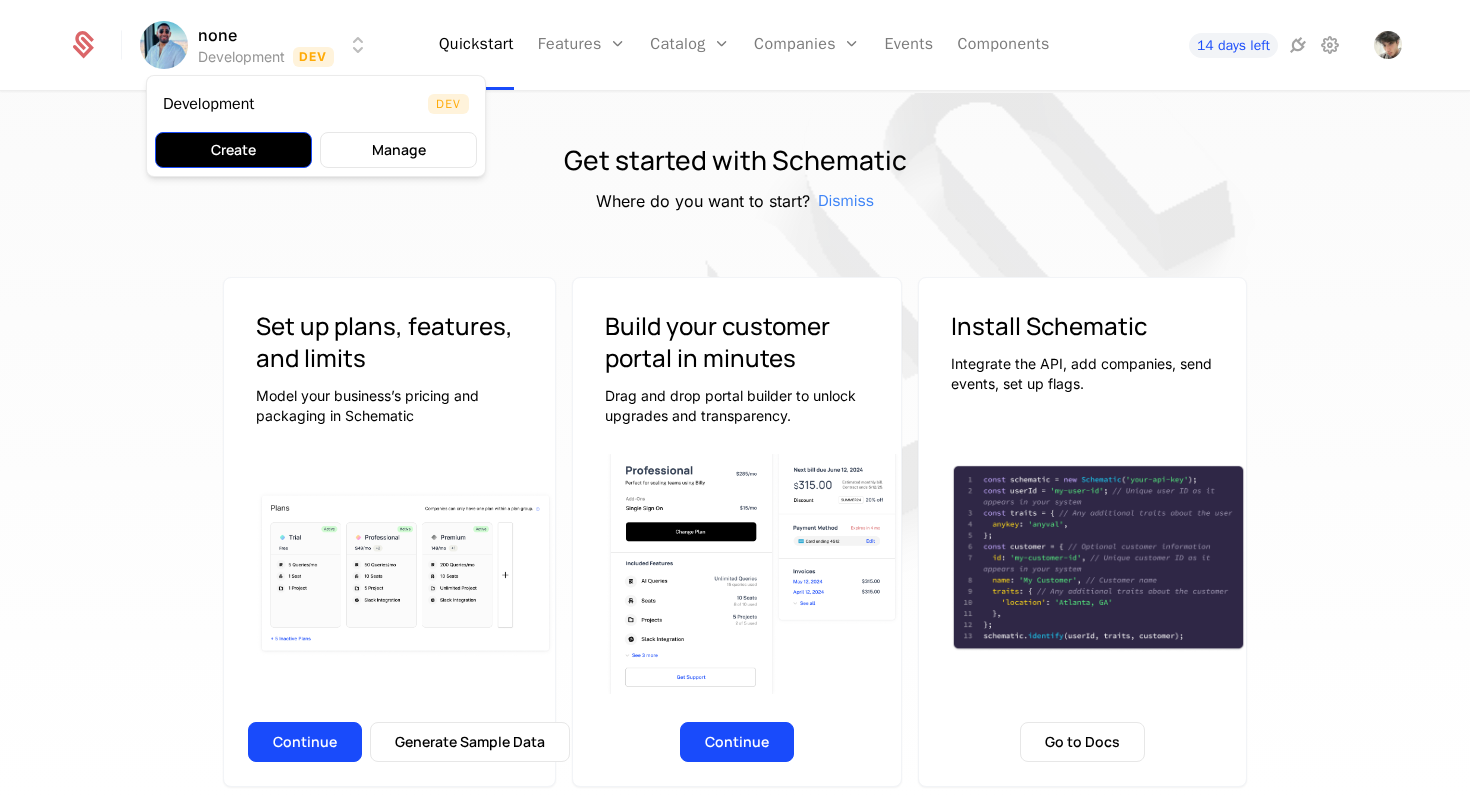 click on "Create" at bounding box center (233, 150) 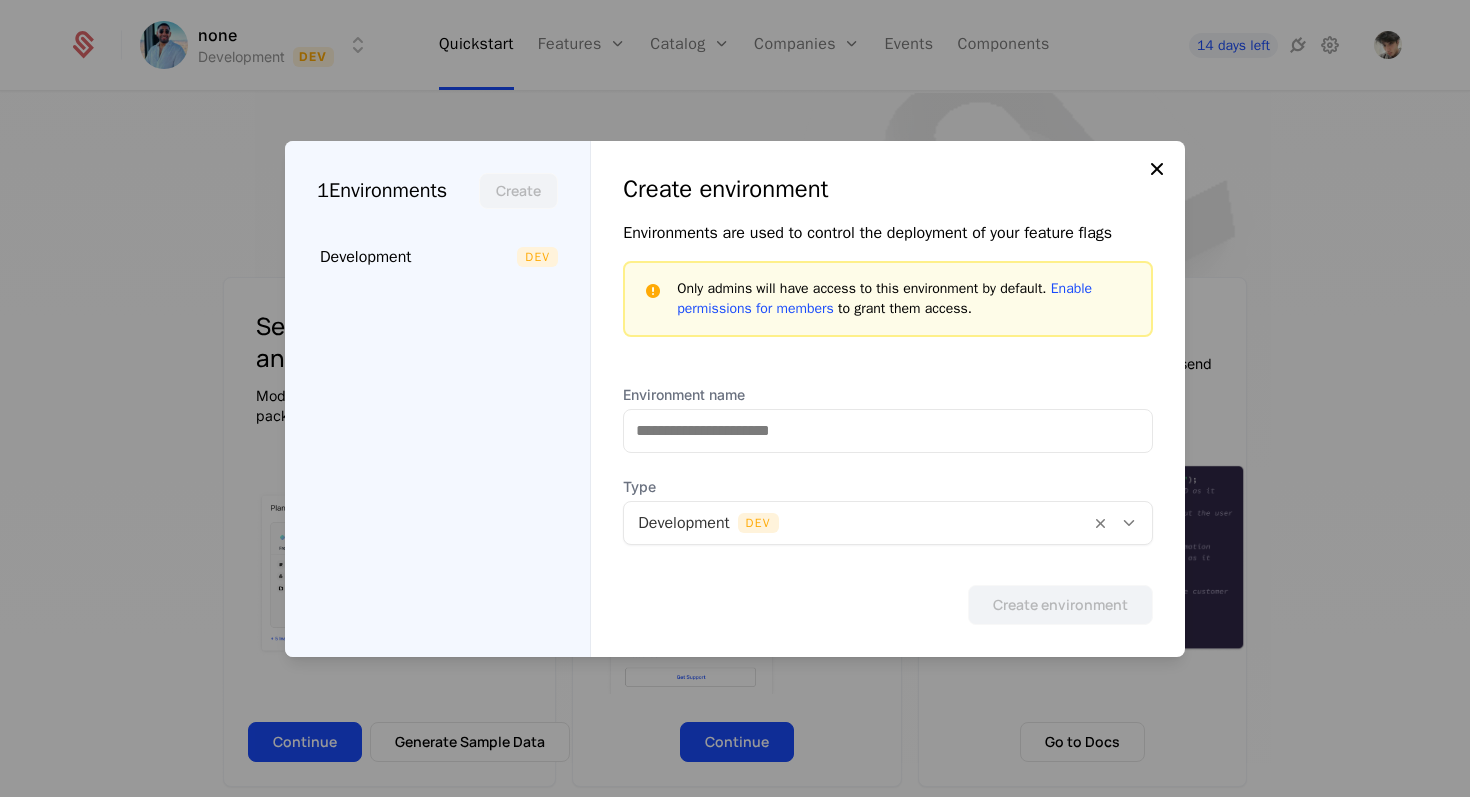 click at bounding box center (1157, 169) 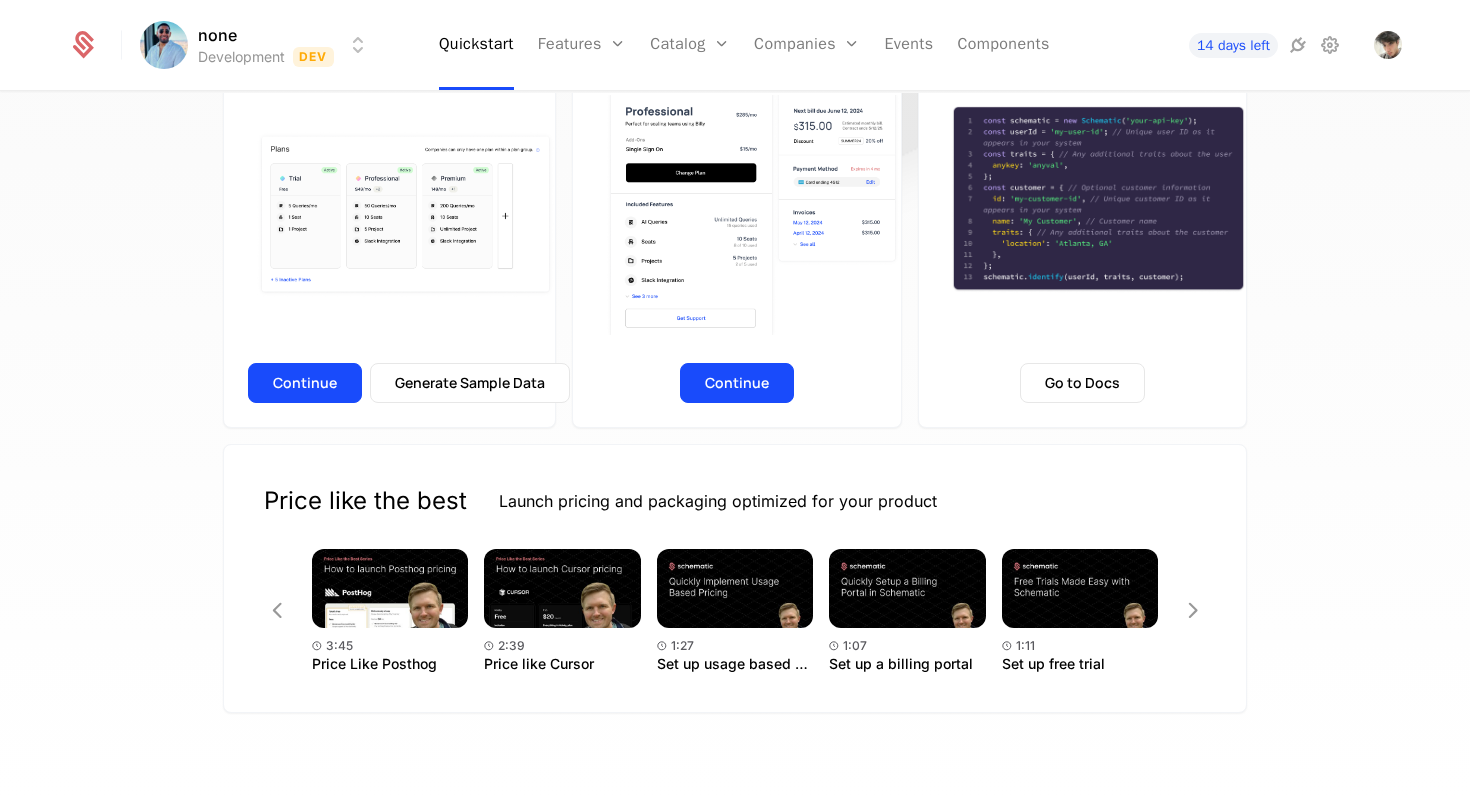 scroll, scrollTop: 0, scrollLeft: 0, axis: both 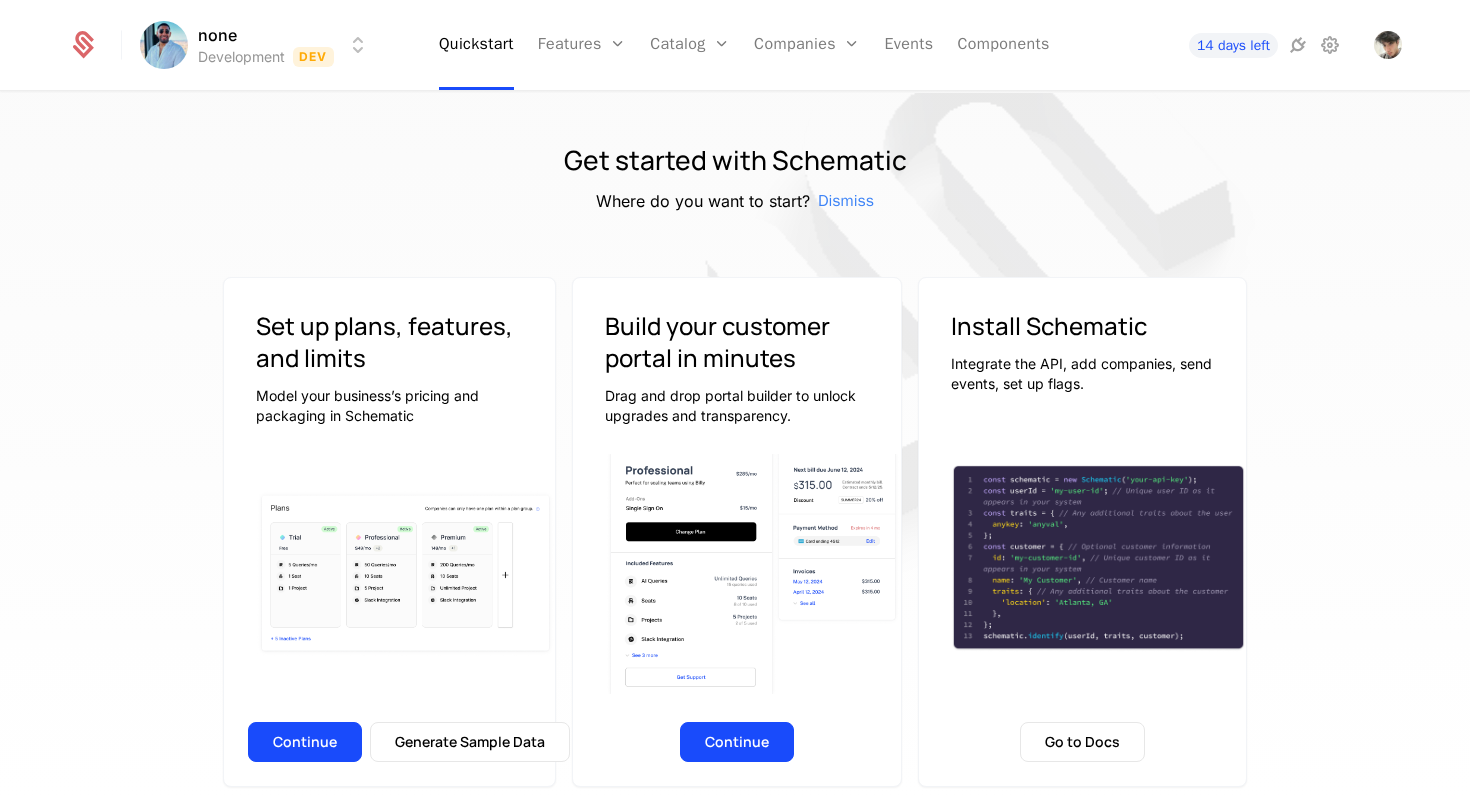 click 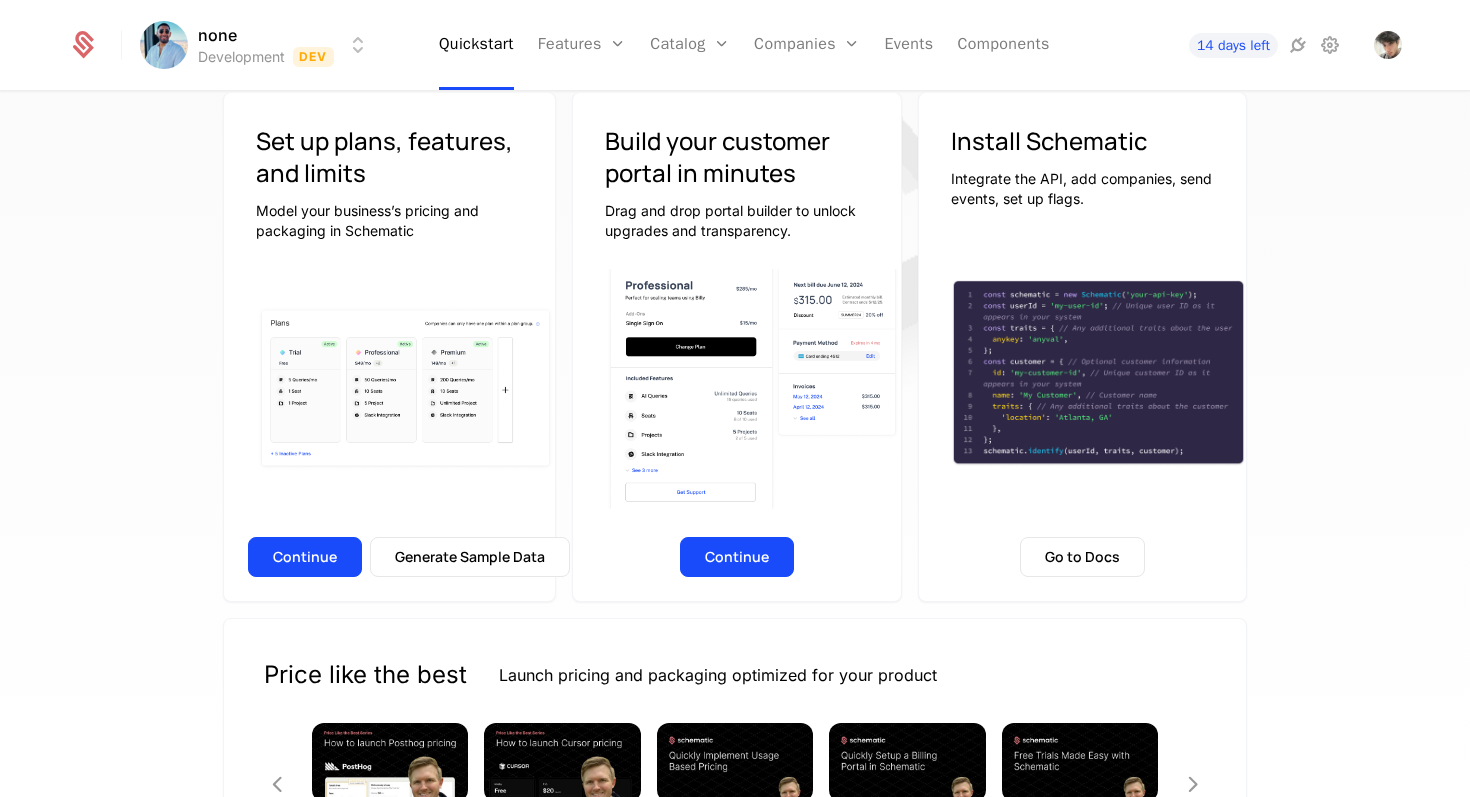 scroll, scrollTop: 78, scrollLeft: 0, axis: vertical 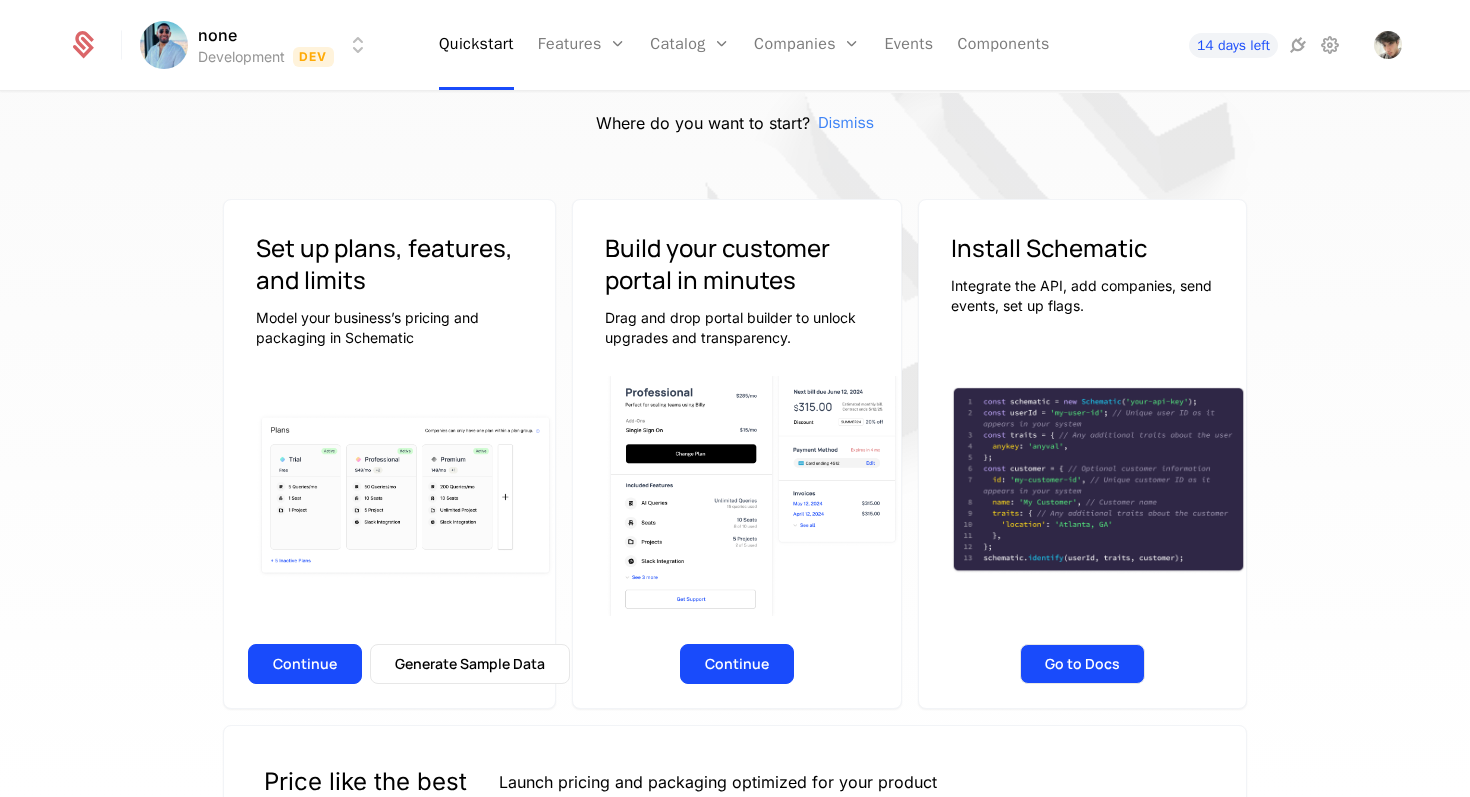 click on "Go to Docs" at bounding box center [1082, 664] 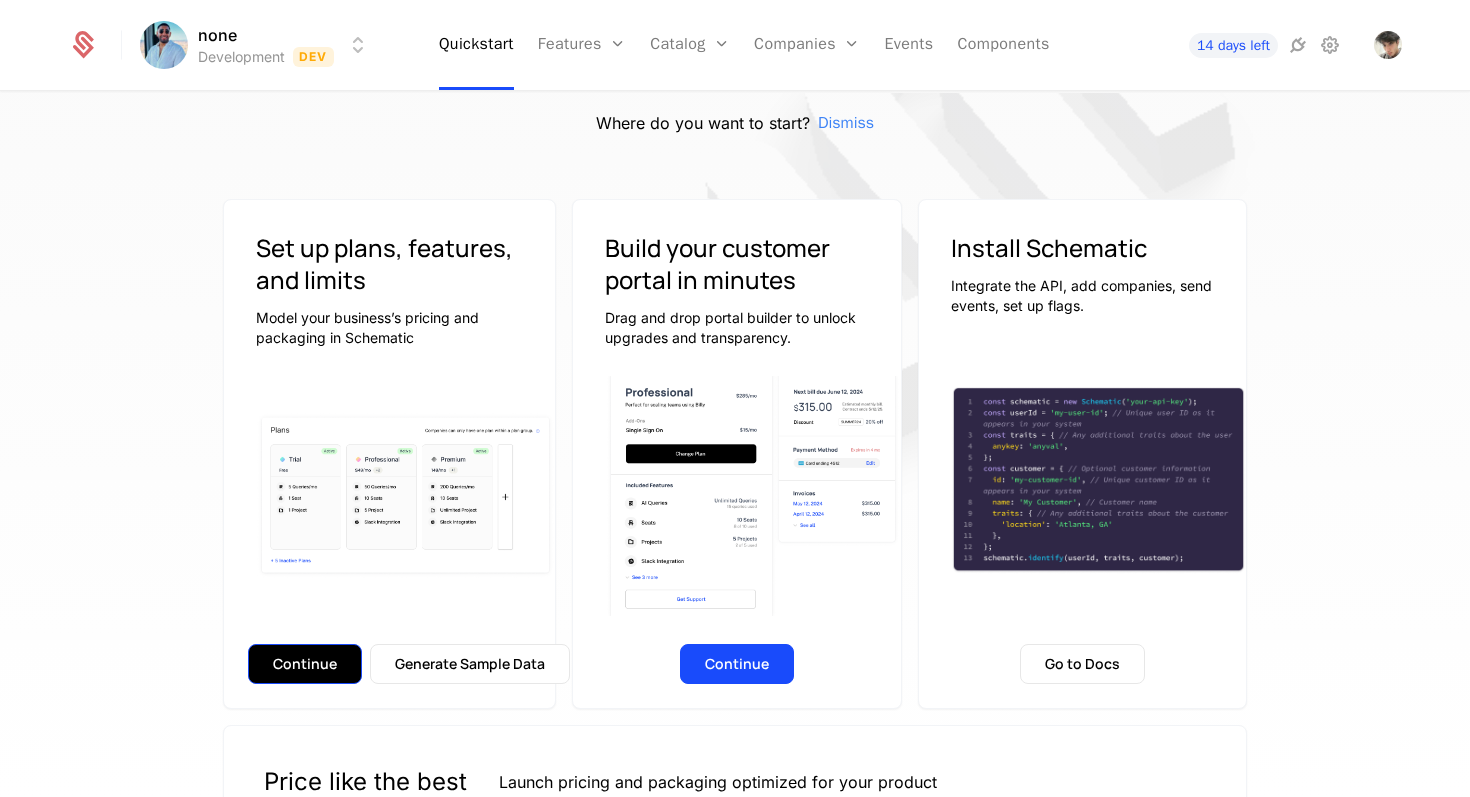 click on "Continue" at bounding box center (305, 664) 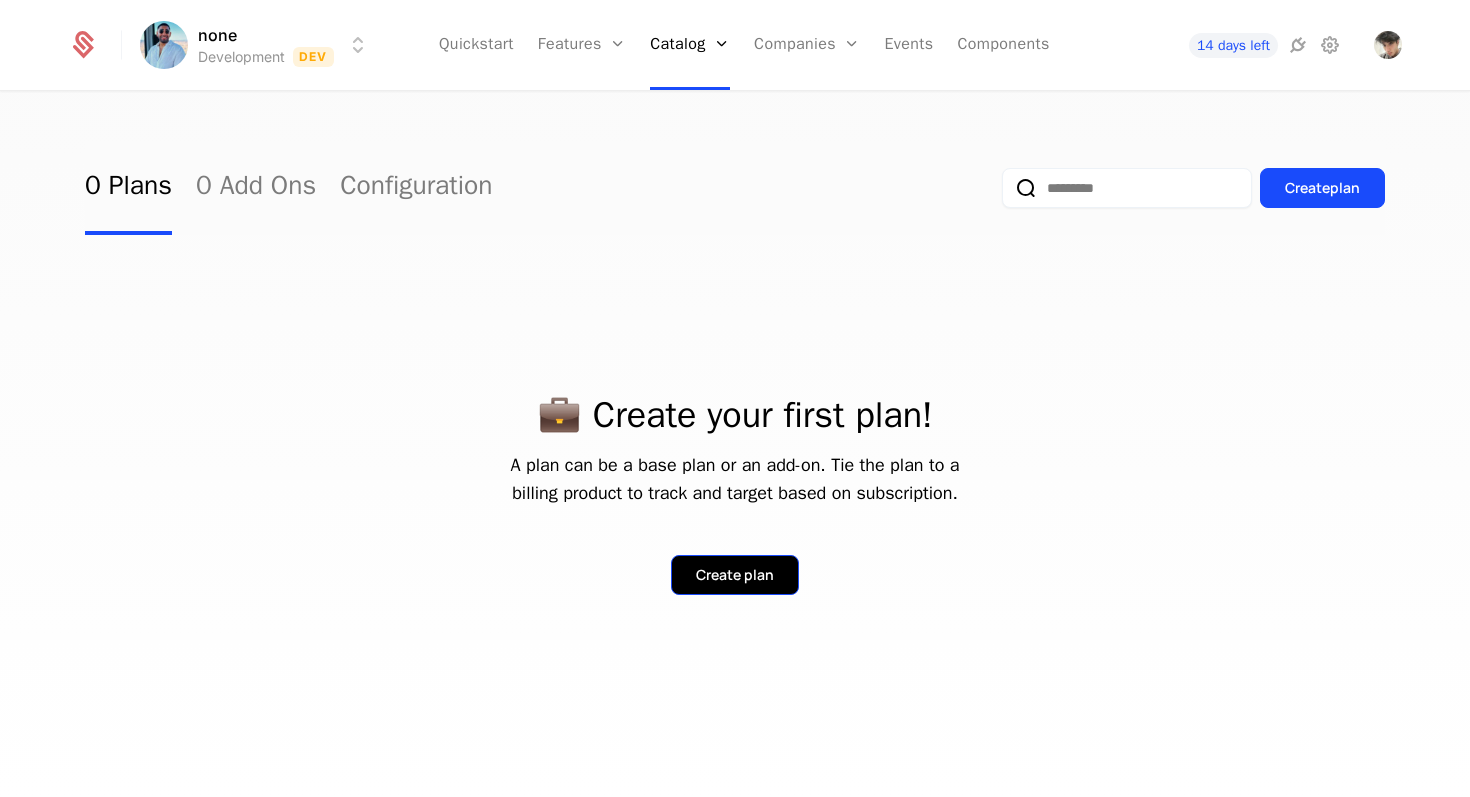 click on "Create plan" at bounding box center [735, 575] 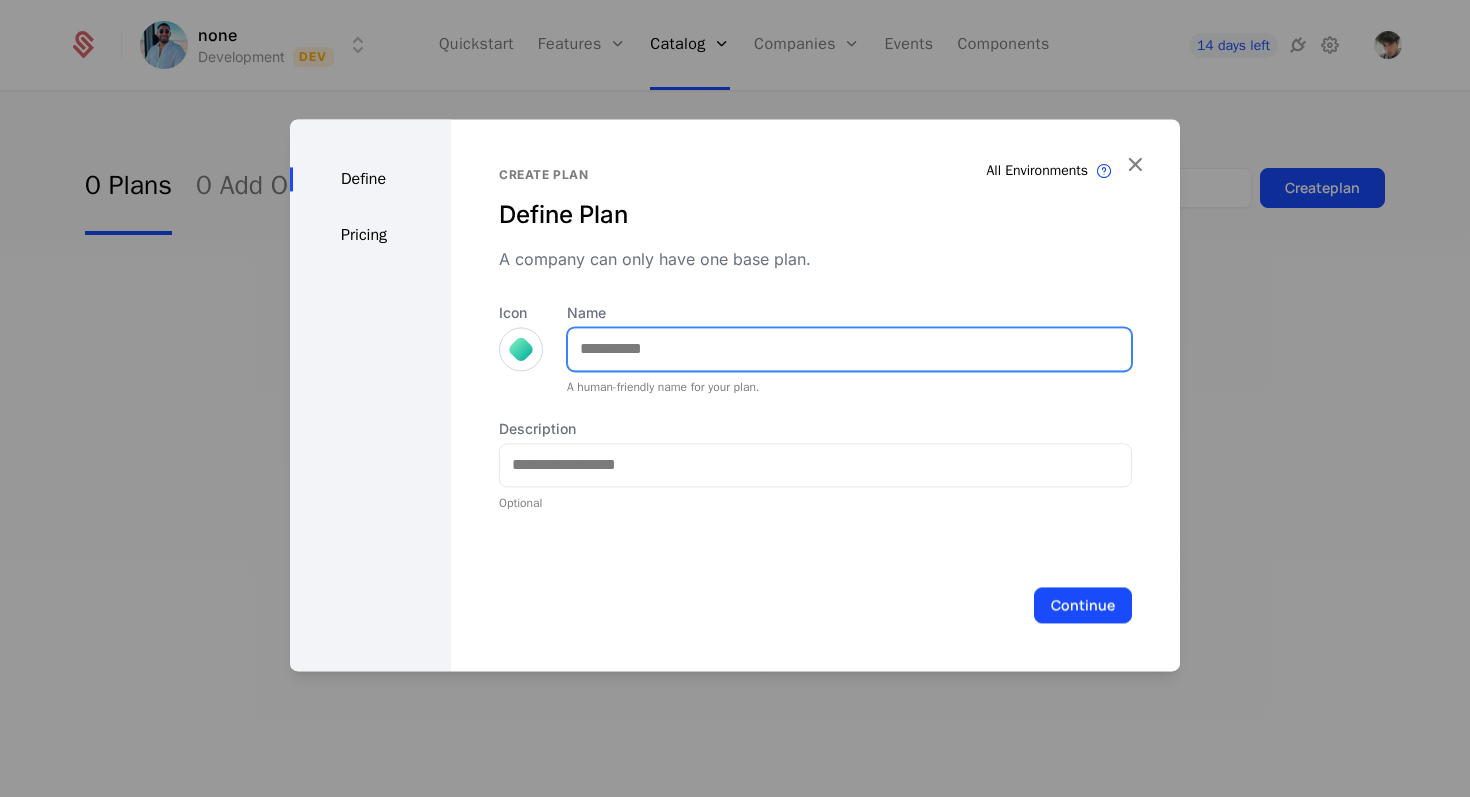 click on "Name" at bounding box center [849, 349] 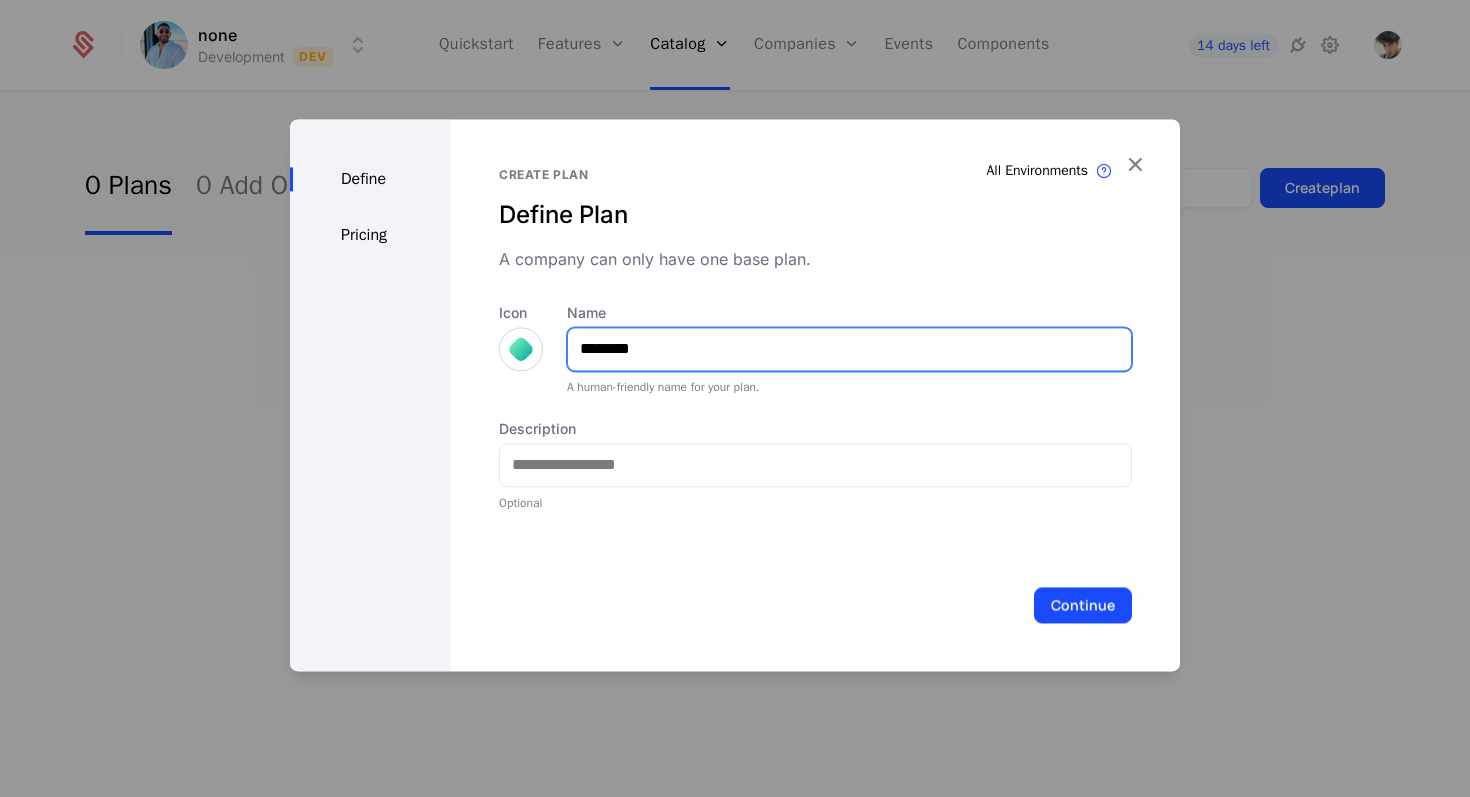 type on "********" 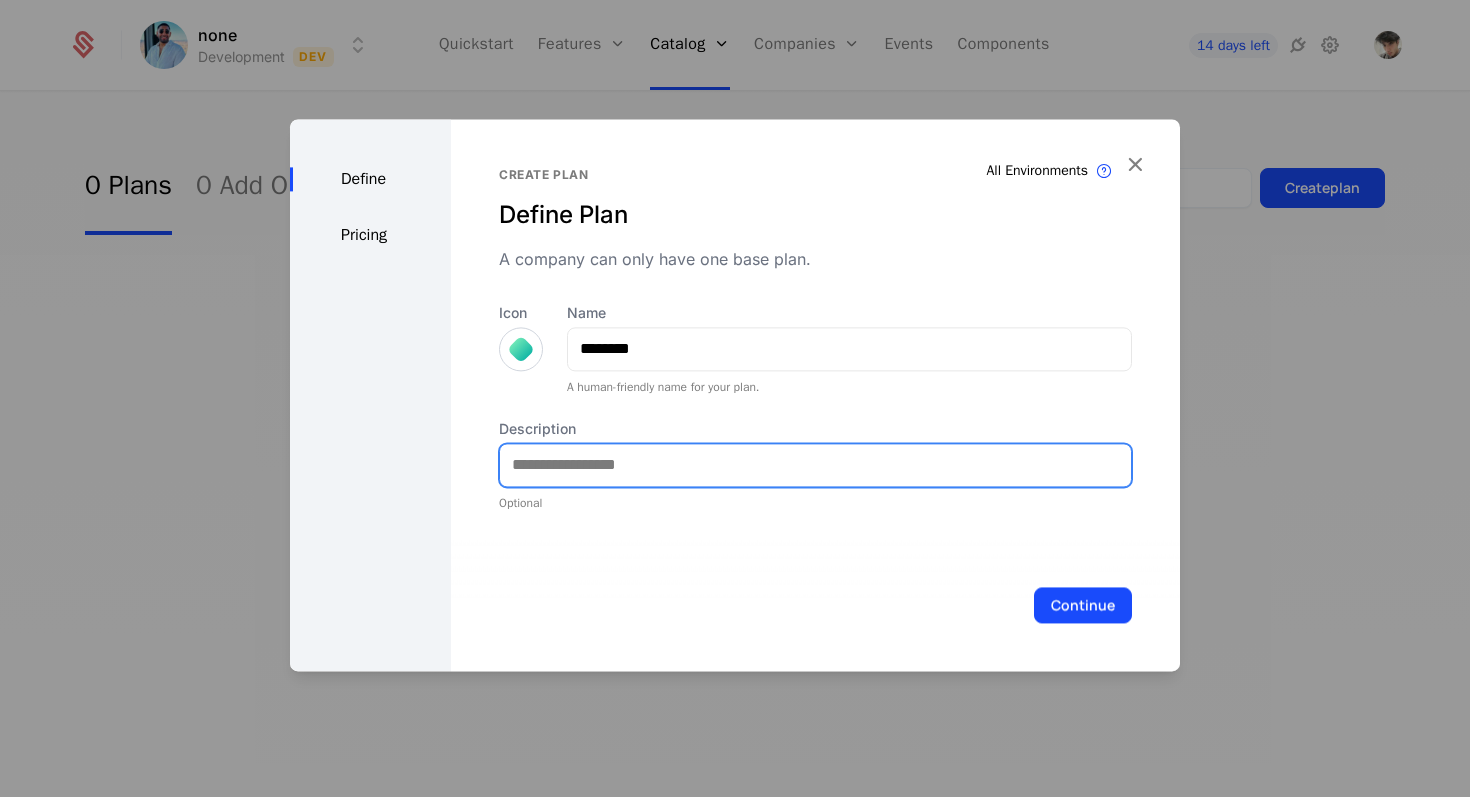 click on "Description" at bounding box center [815, 465] 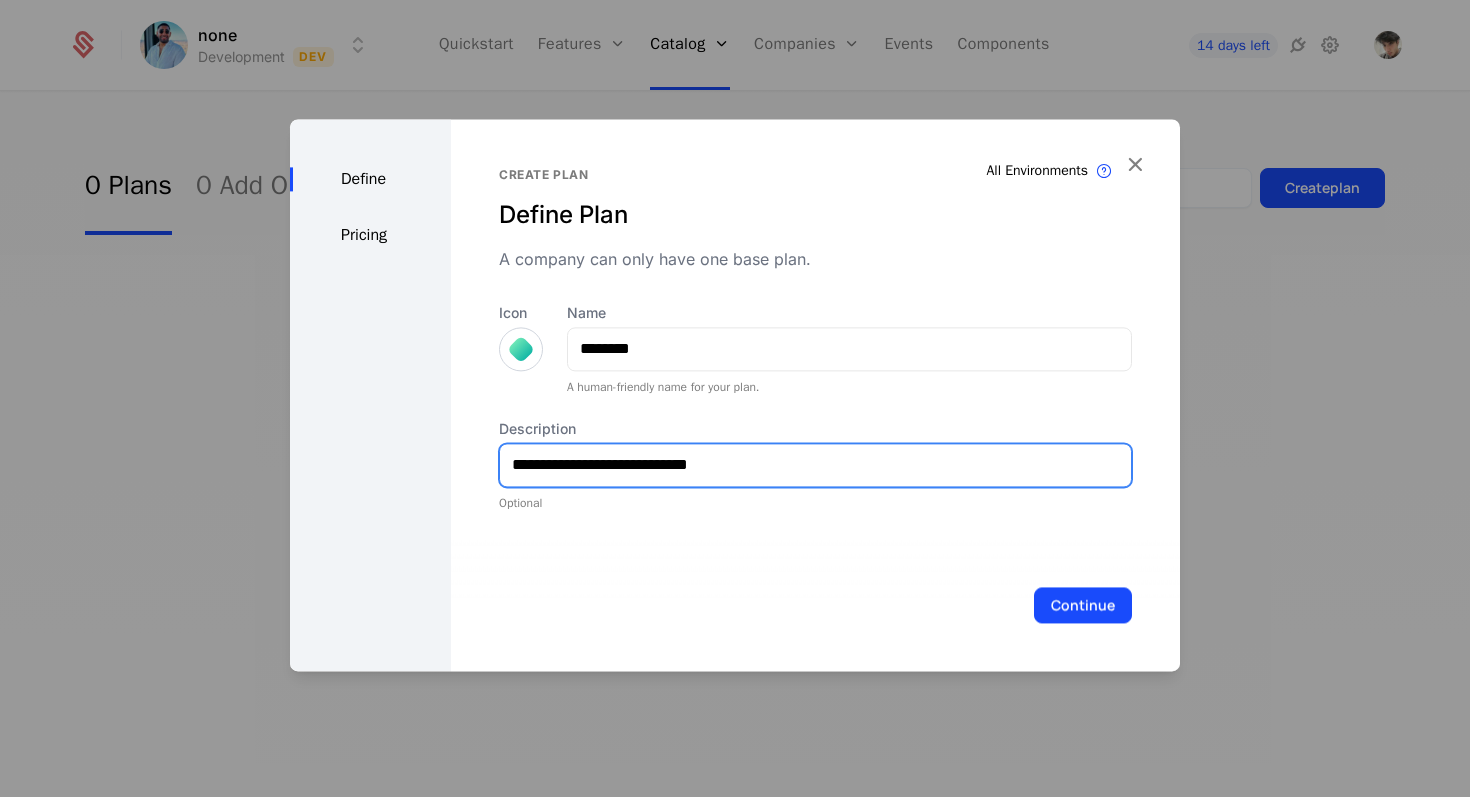 type on "**********" 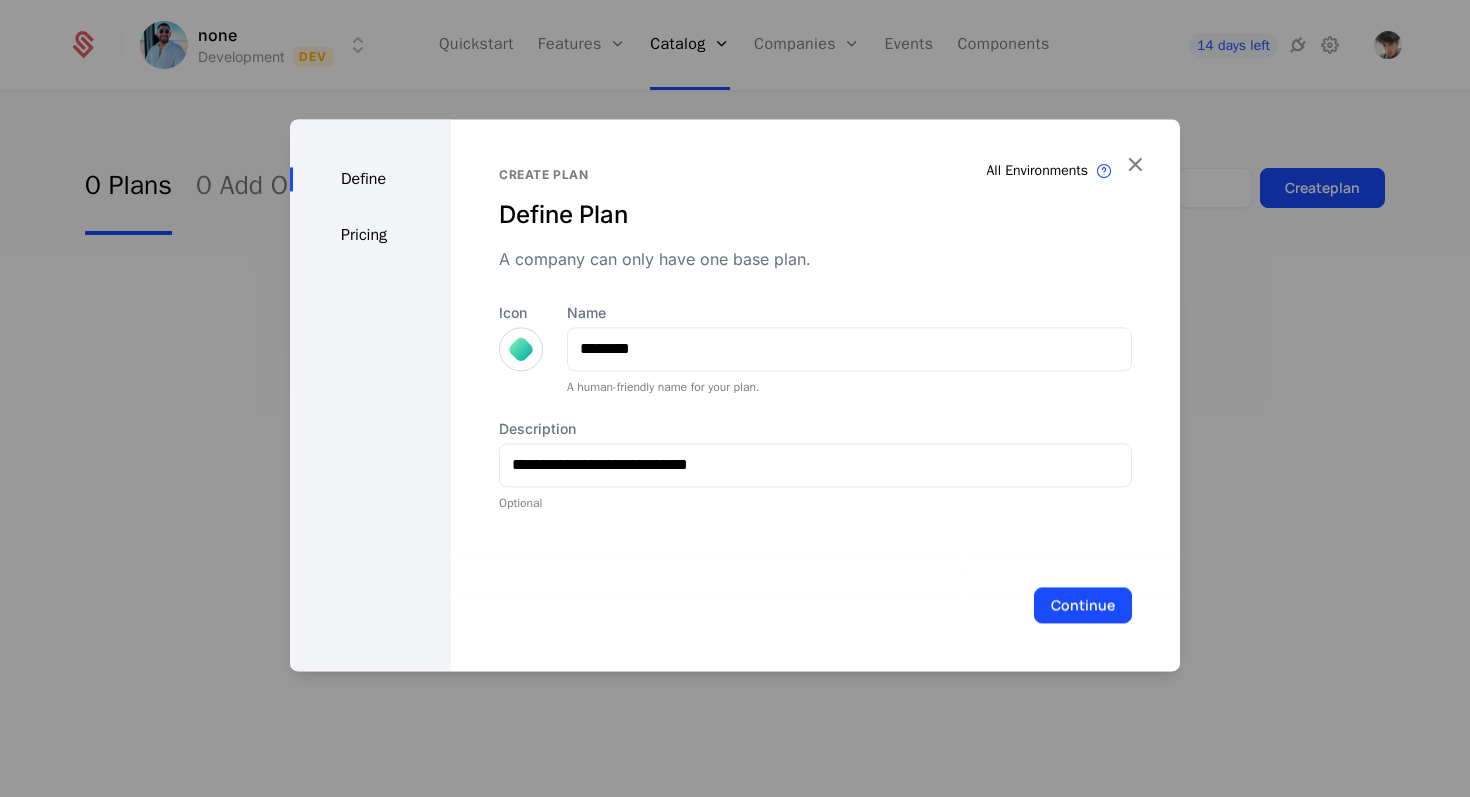 click on "Continue" at bounding box center [1083, 605] 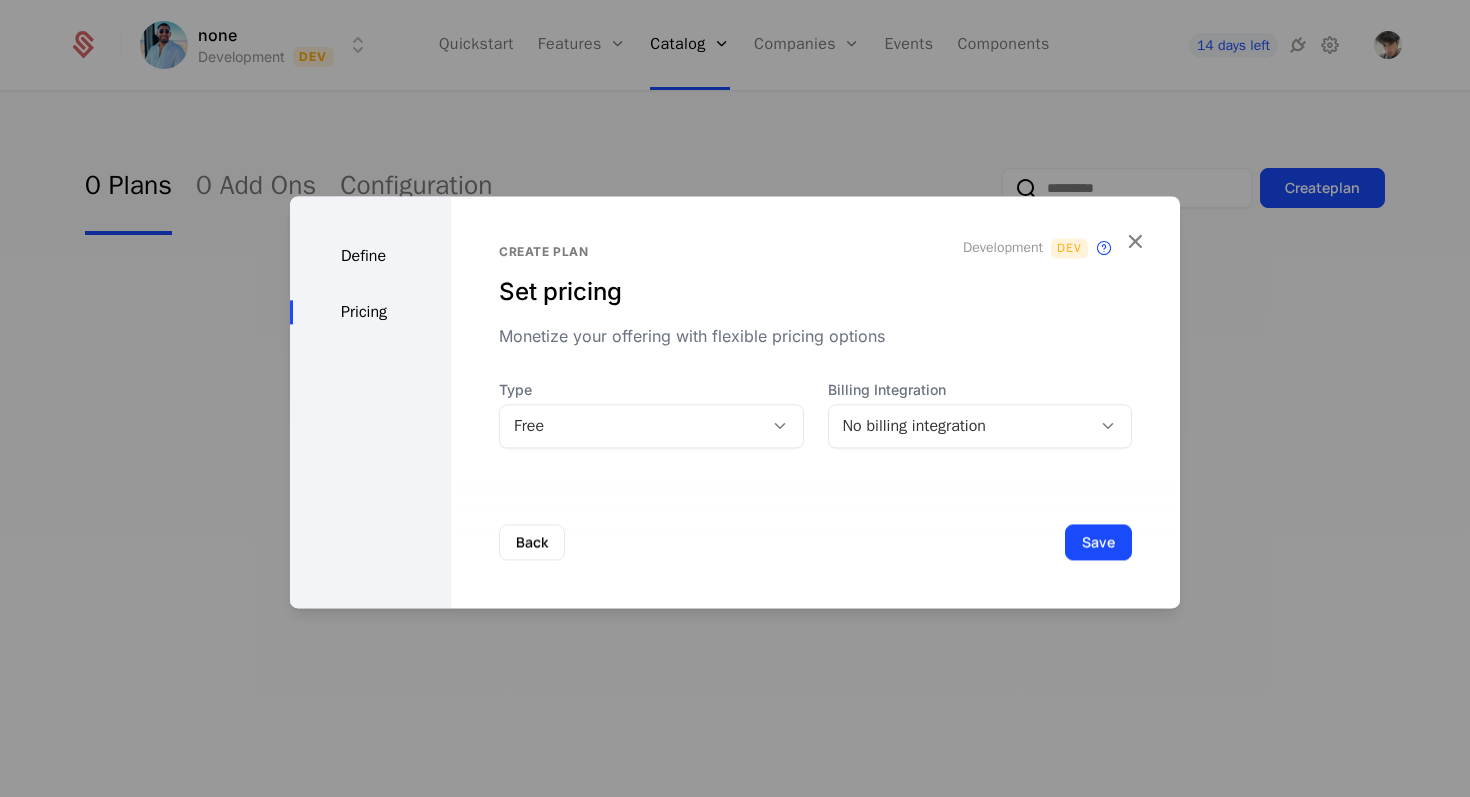 click on "Free" at bounding box center (631, 426) 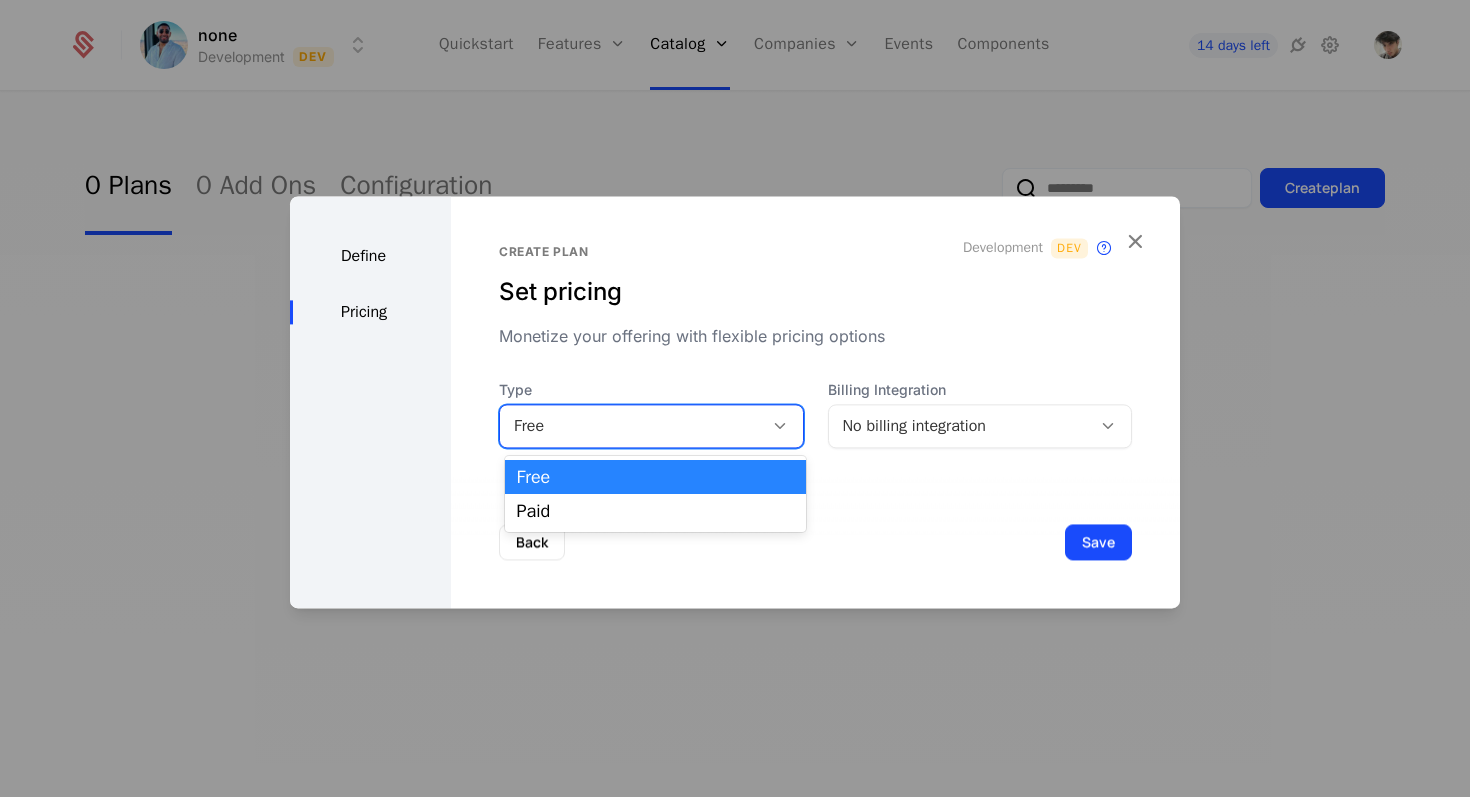 click on "Create plan Set pricing Monetize your offering with flexible pricing options Development Dev This plan's audience will be synchronized with a billing product
on this environment only. Type Free selected, 1 of 2. 2 results available. Use Up and Down to choose options, press Enter to select the currently focused option, press Escape to exit the menu, press Tab to select the option and exit the menu. Free Billing Integration No billing integration" at bounding box center [815, 346] 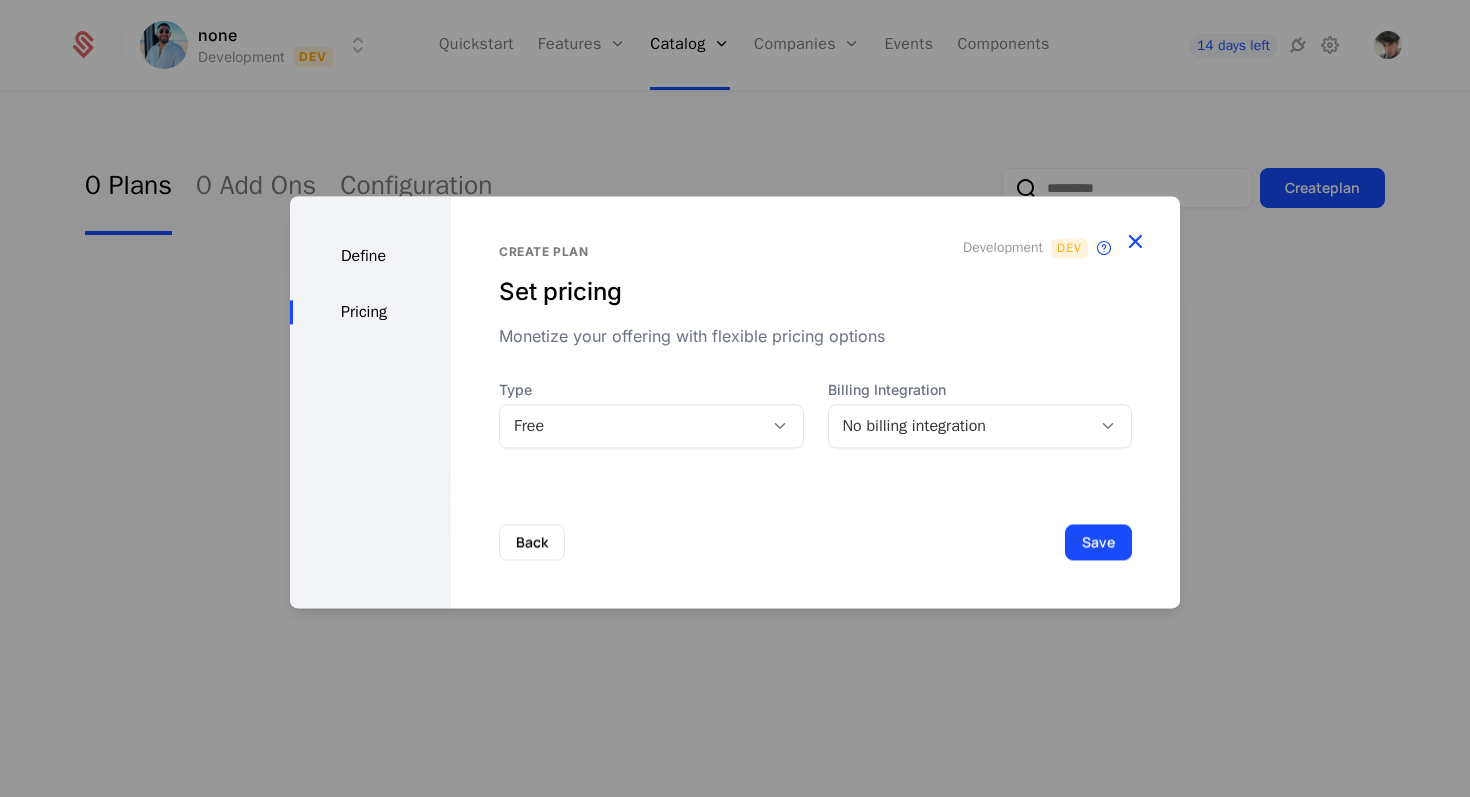 click at bounding box center [1135, 241] 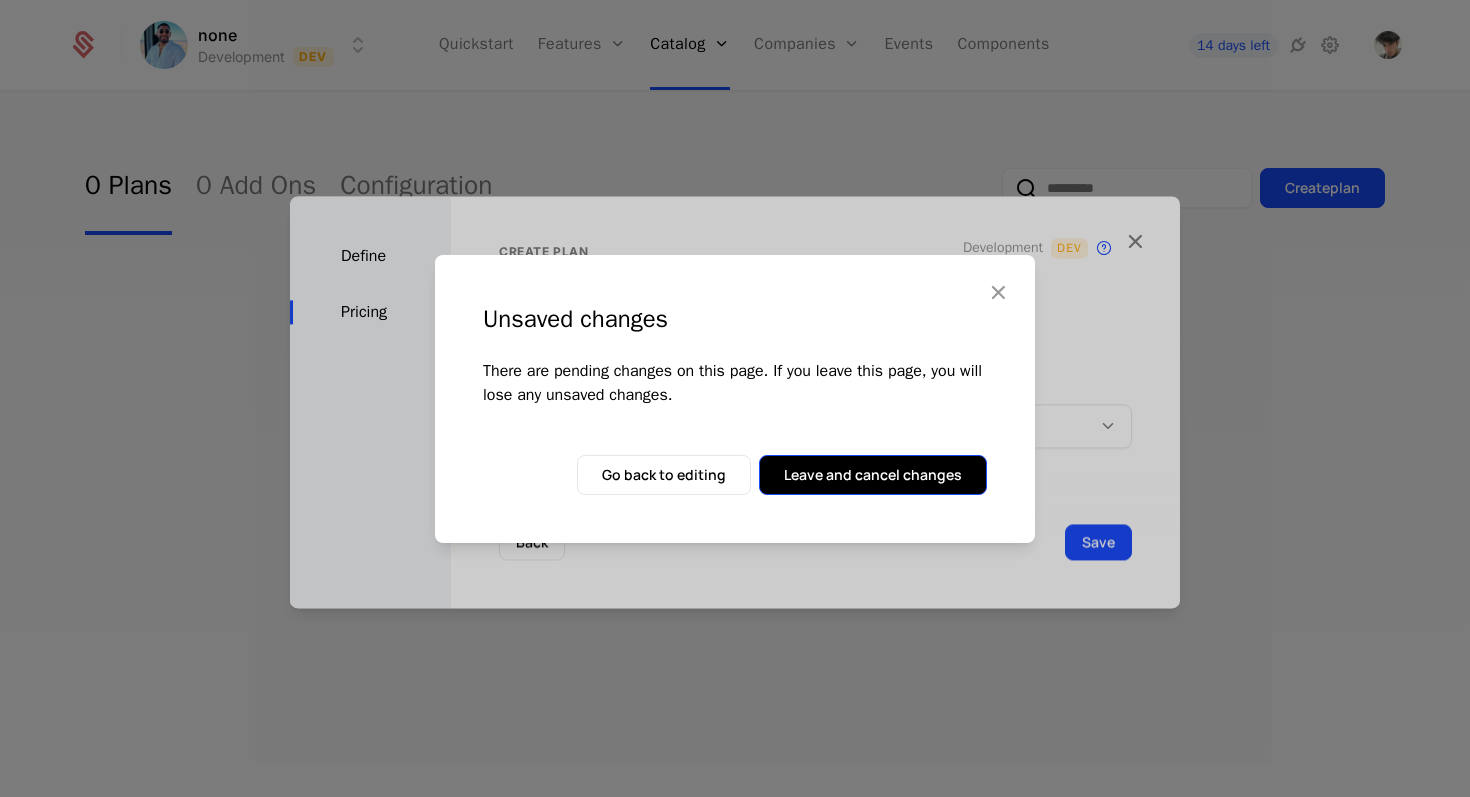 click on "Leave and cancel changes" at bounding box center [873, 475] 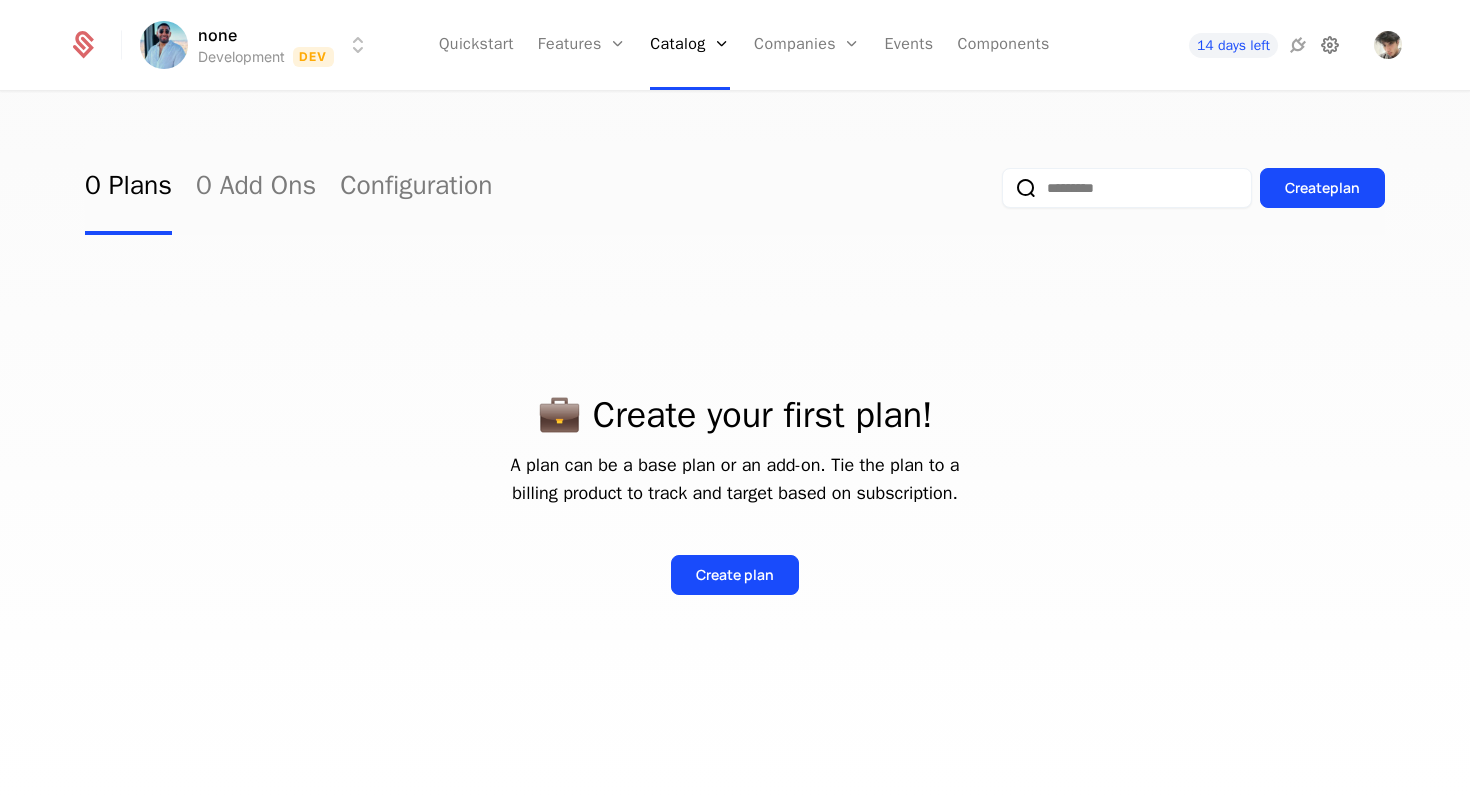 click at bounding box center (1330, 45) 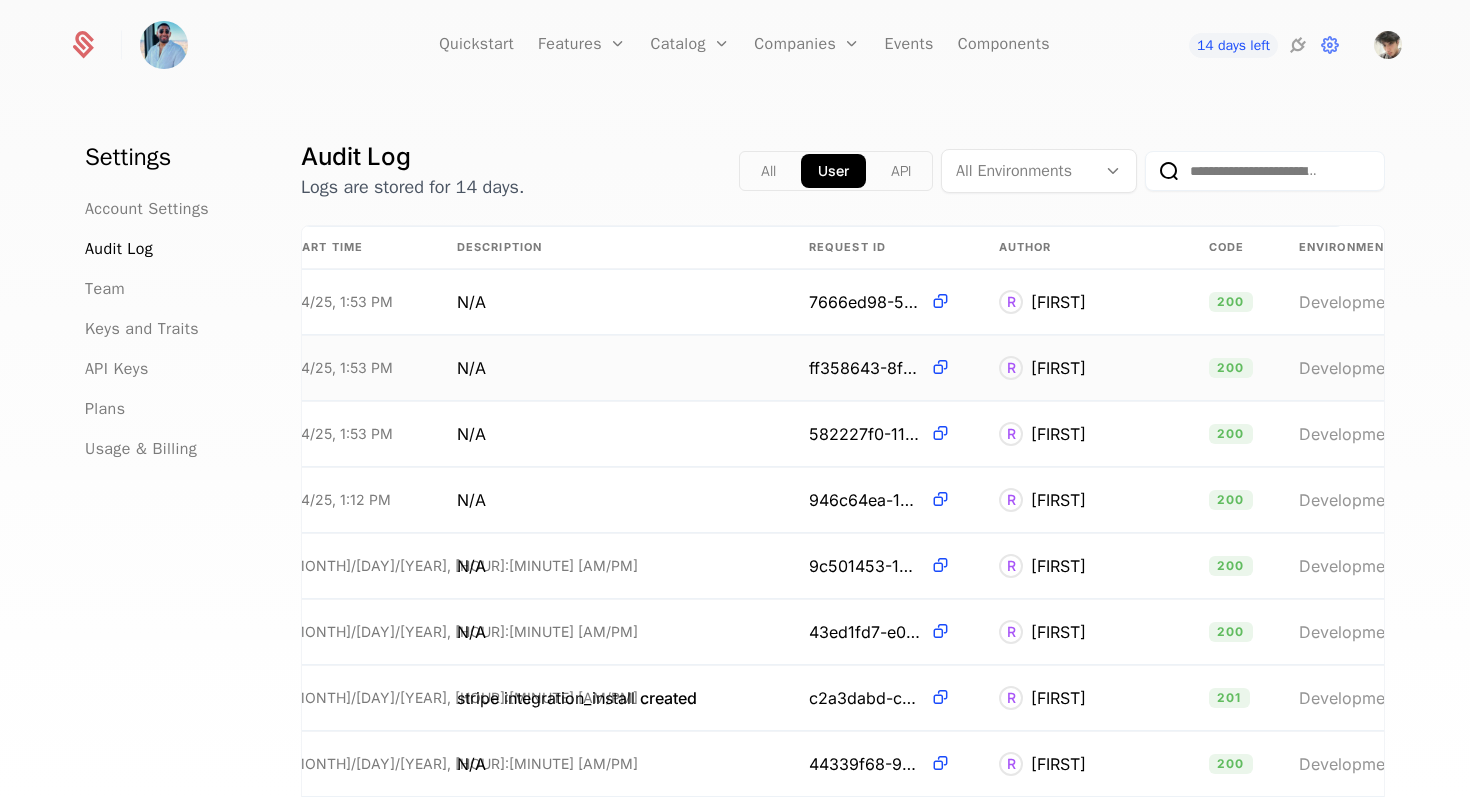 scroll, scrollTop: 0, scrollLeft: 0, axis: both 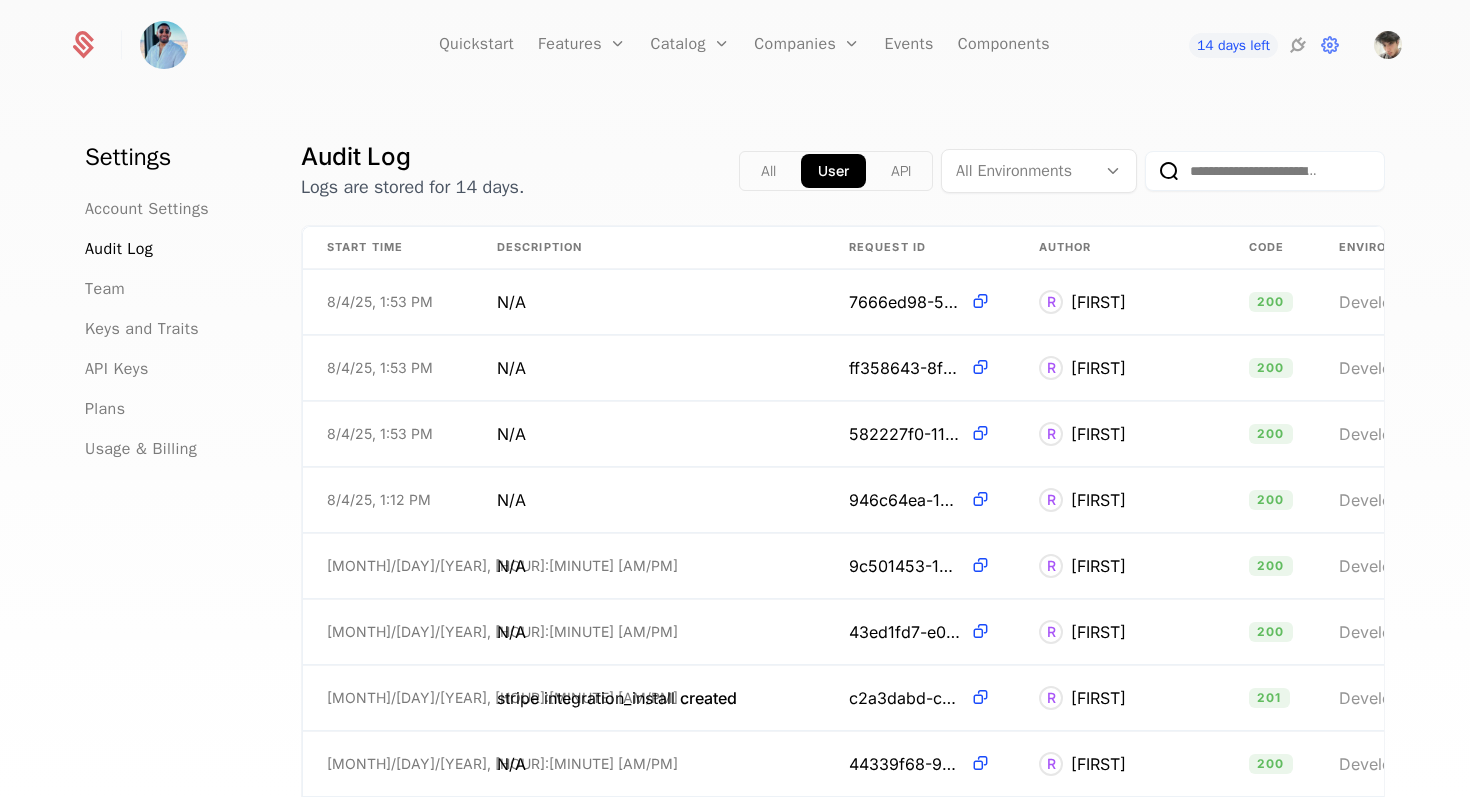 click on "Account Settings Audit Log Team Keys and Traits API Keys Plans Usage & Billing" at bounding box center [169, 329] 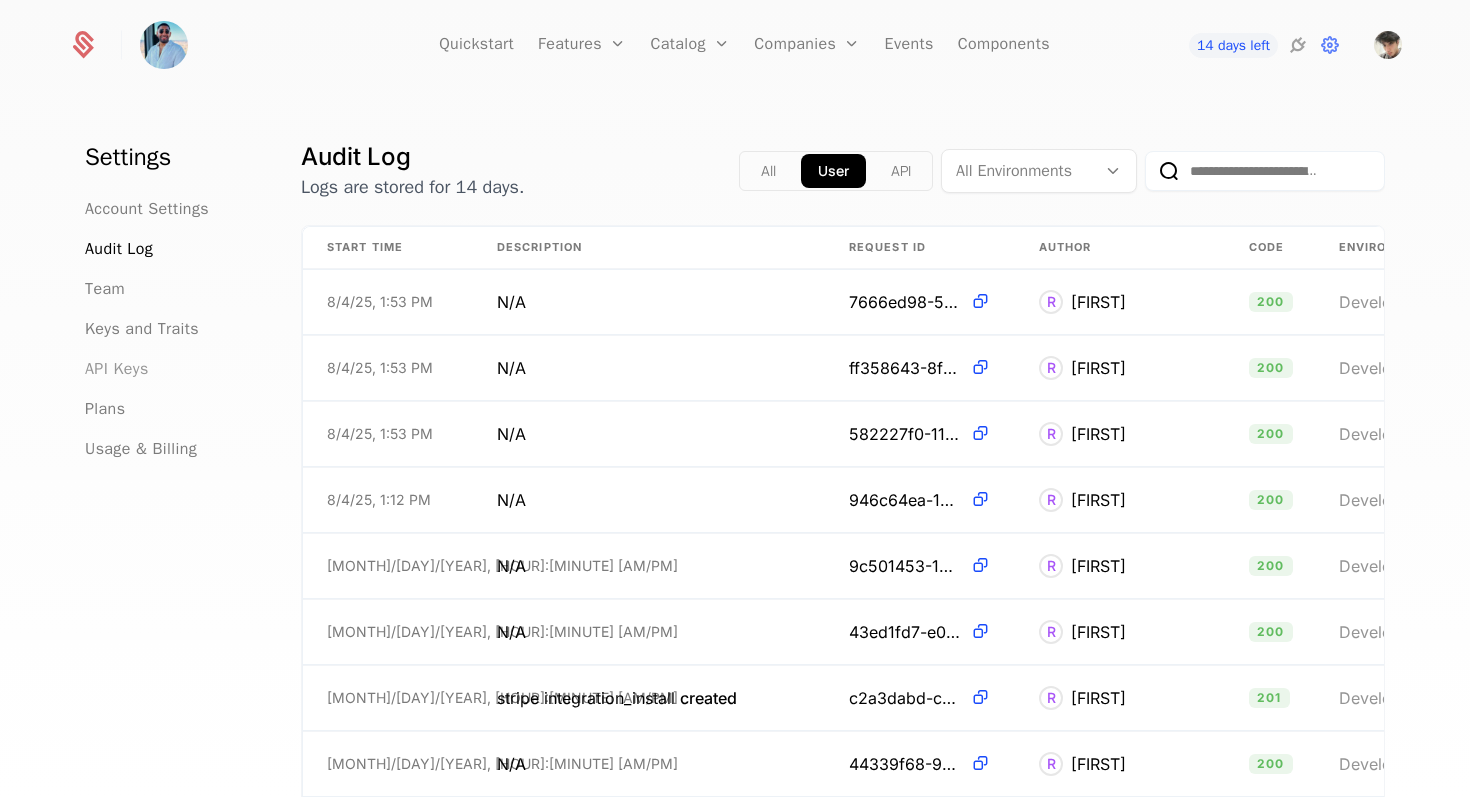 click on "API Keys" at bounding box center (117, 369) 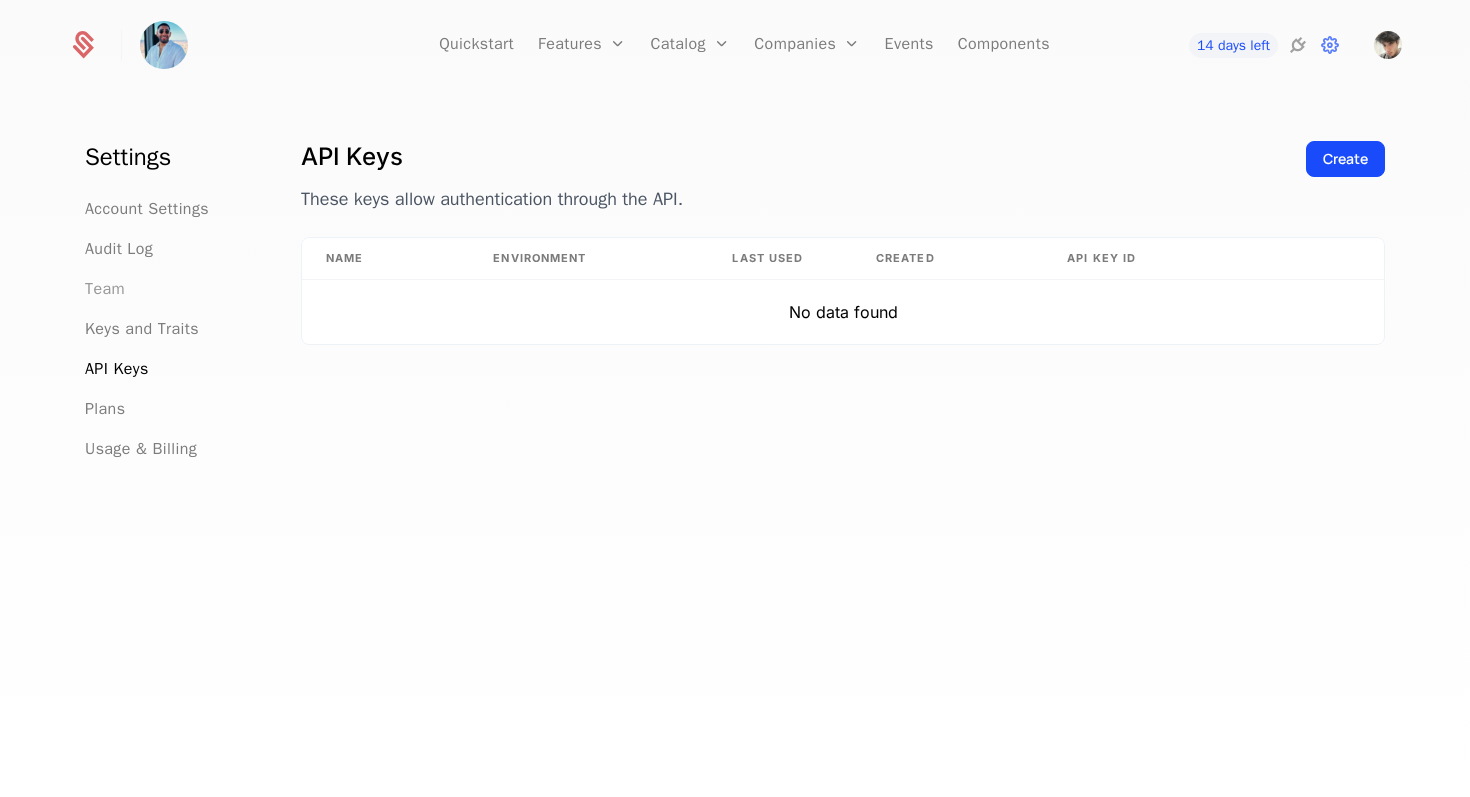 click on "Team" at bounding box center (105, 289) 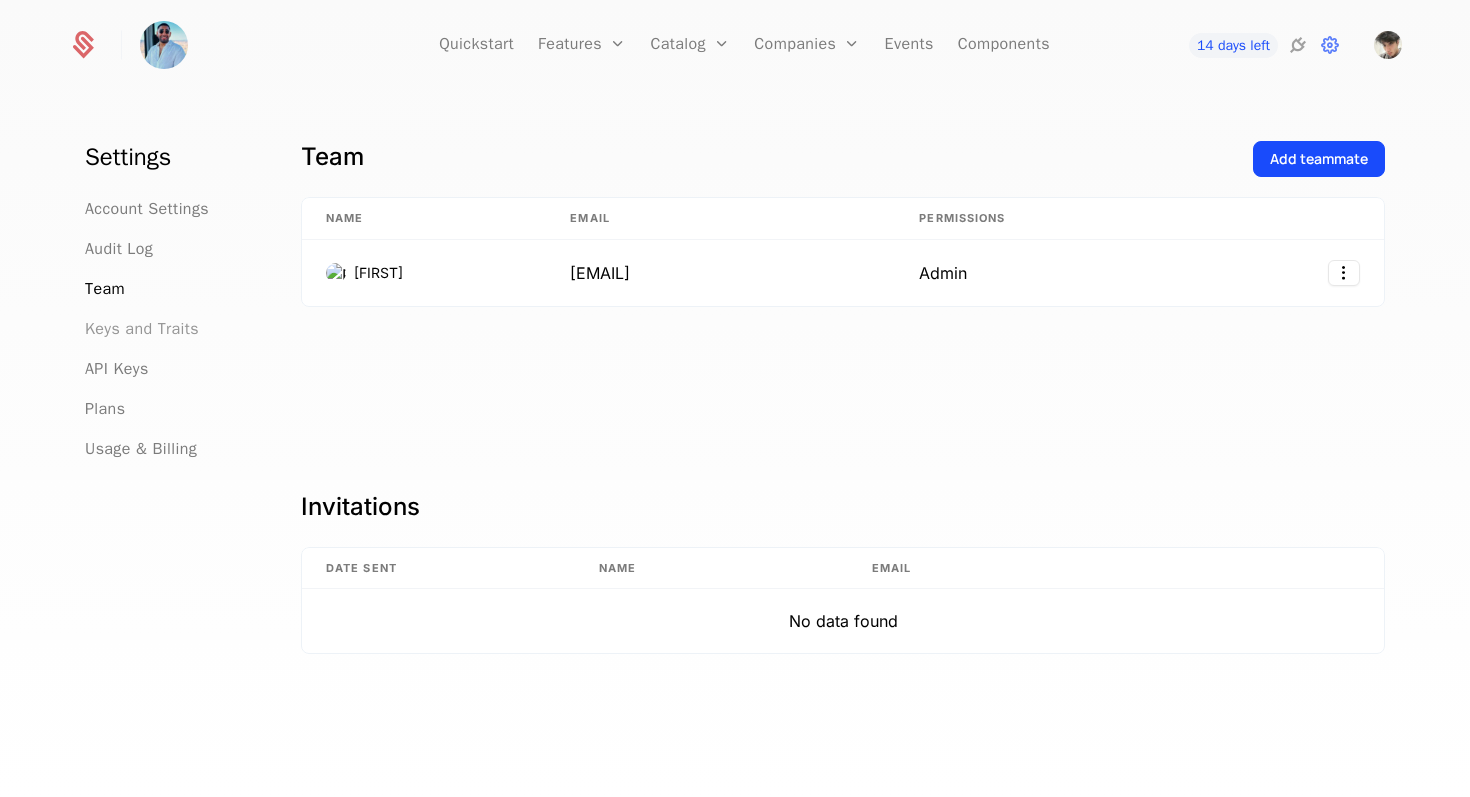 click on "Keys and Traits" at bounding box center [142, 329] 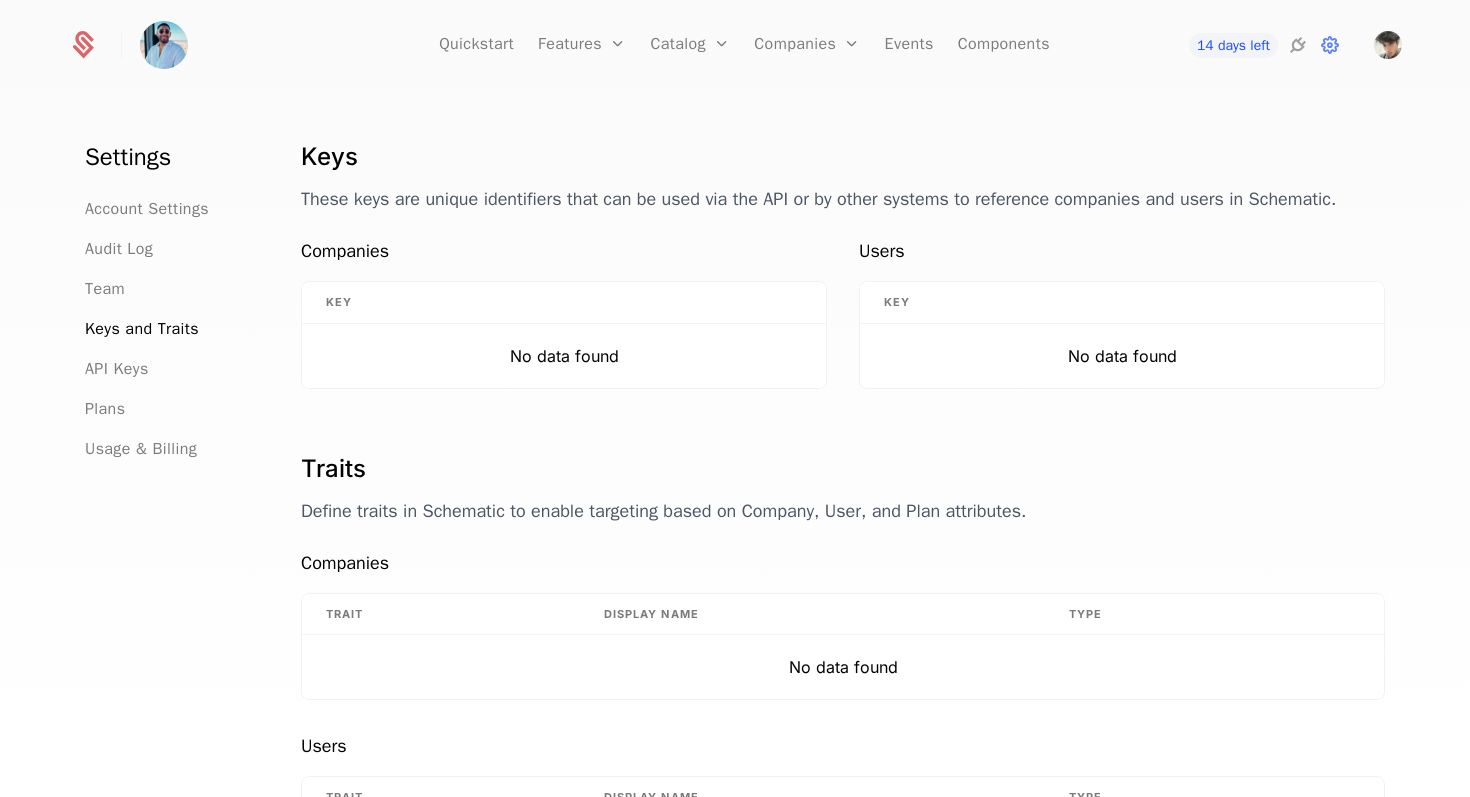 click on "Account Settings Audit Log Team Keys and Traits API Keys Plans Usage & Billing" at bounding box center (169, 329) 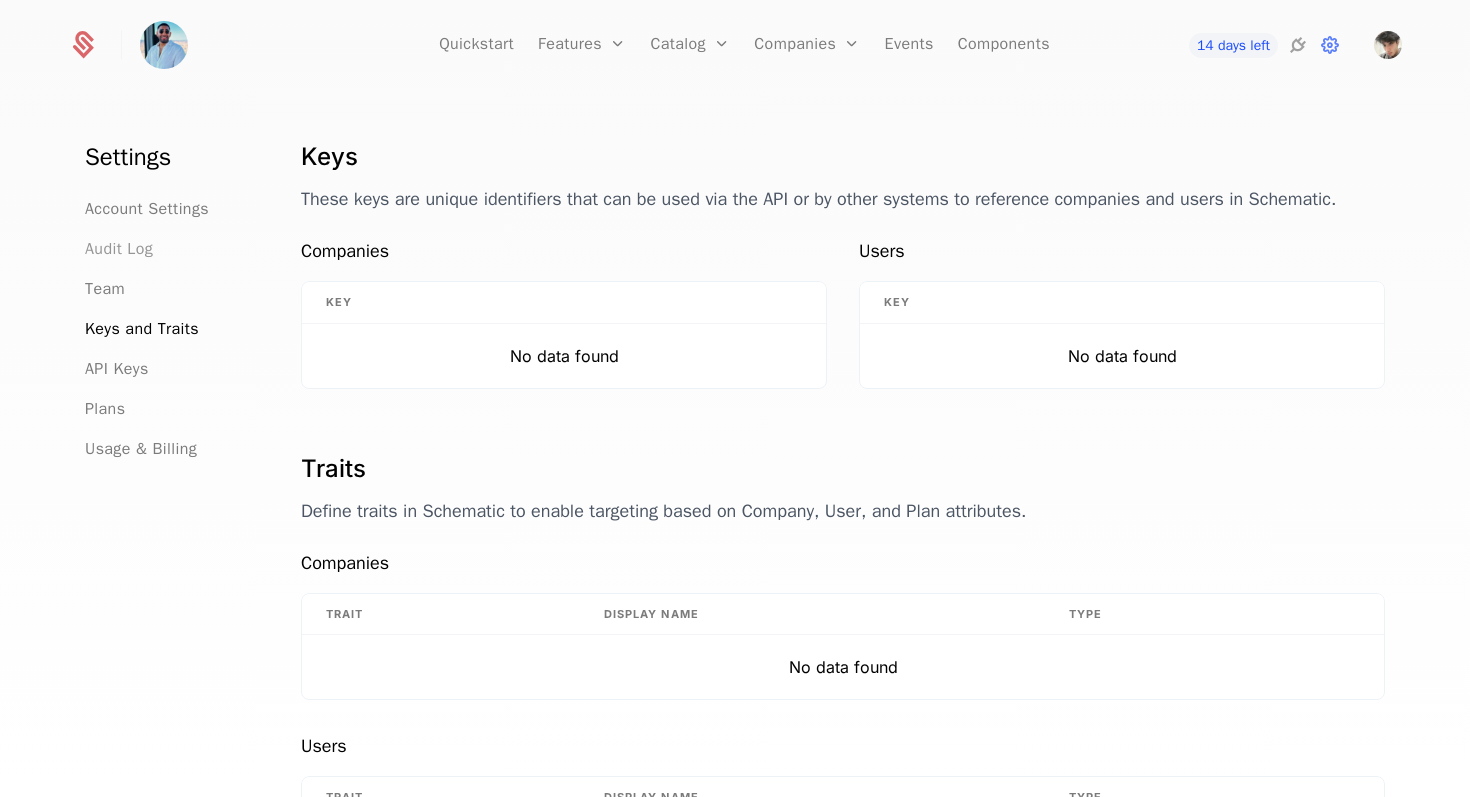 click on "Audit Log" at bounding box center [119, 249] 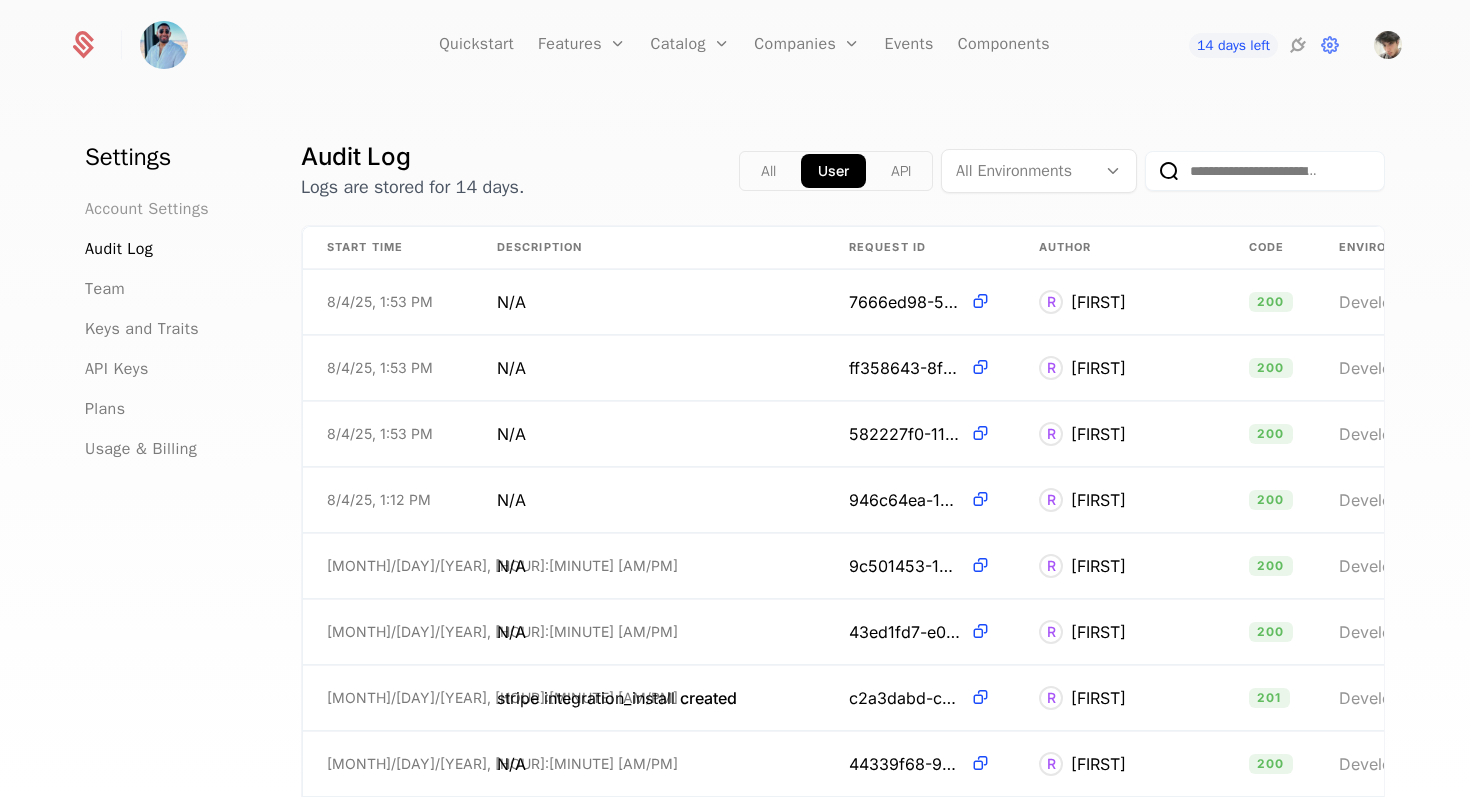 click on "Account Settings" at bounding box center [147, 209] 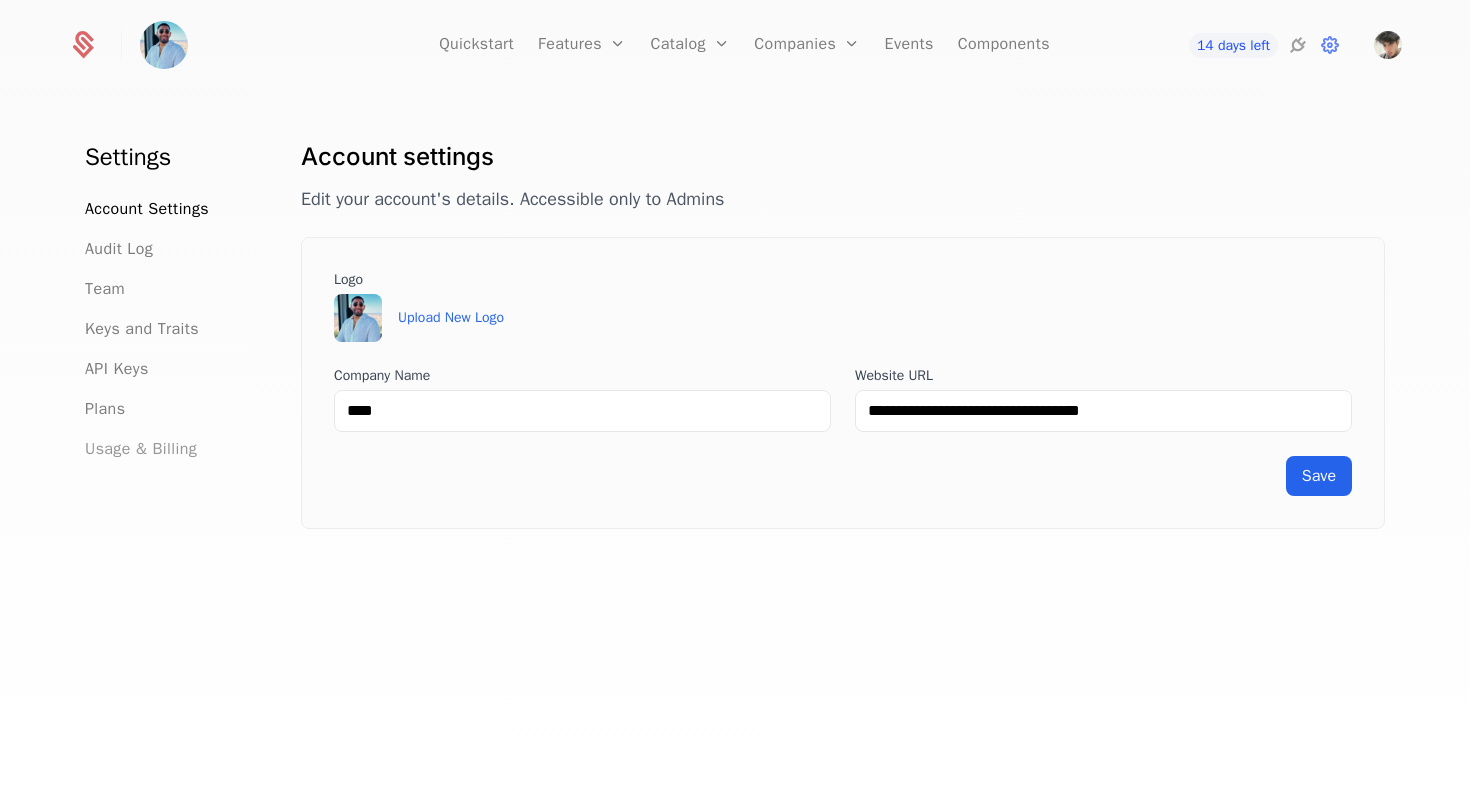 click on "Usage & Billing" at bounding box center [141, 449] 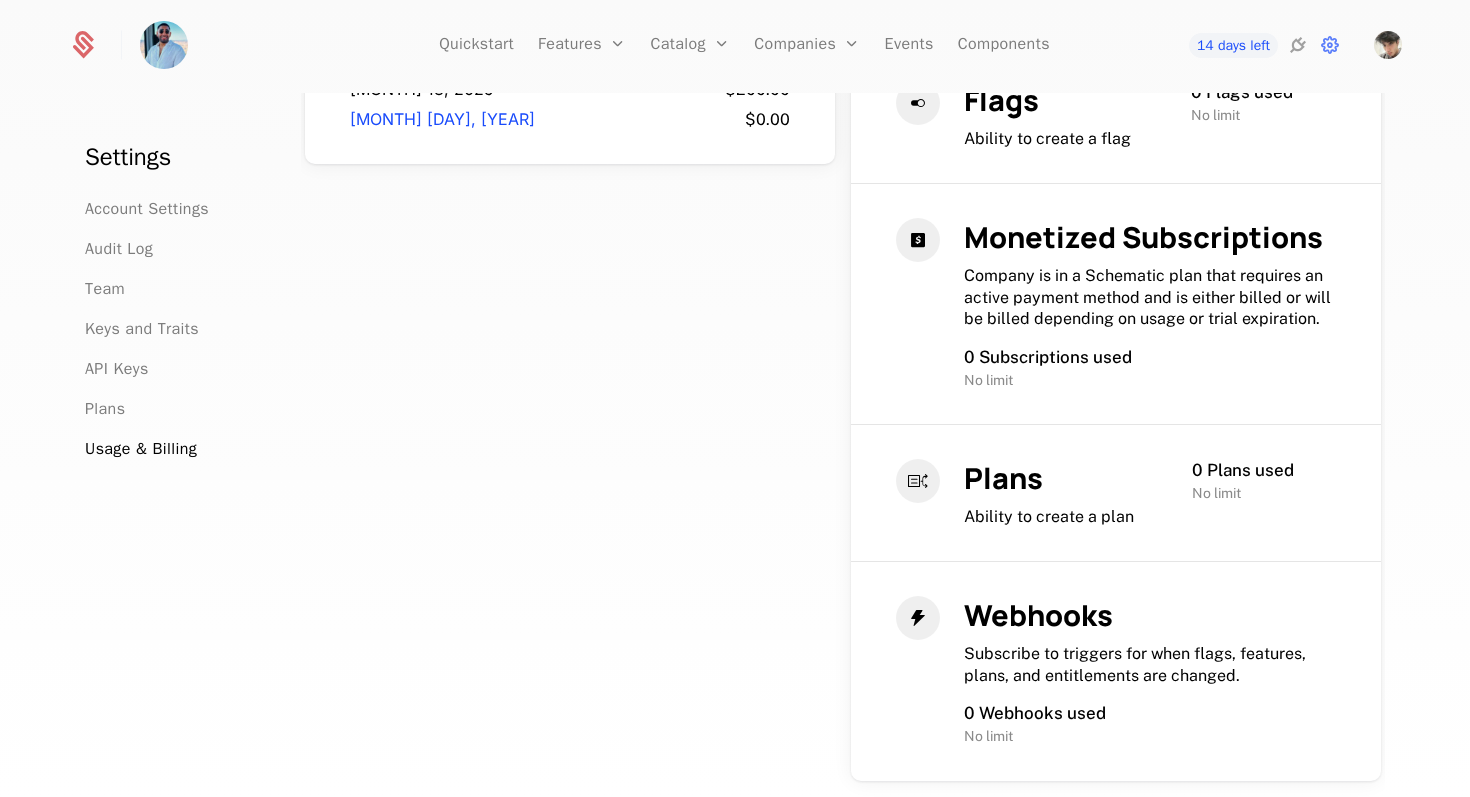 scroll, scrollTop: 1266, scrollLeft: 0, axis: vertical 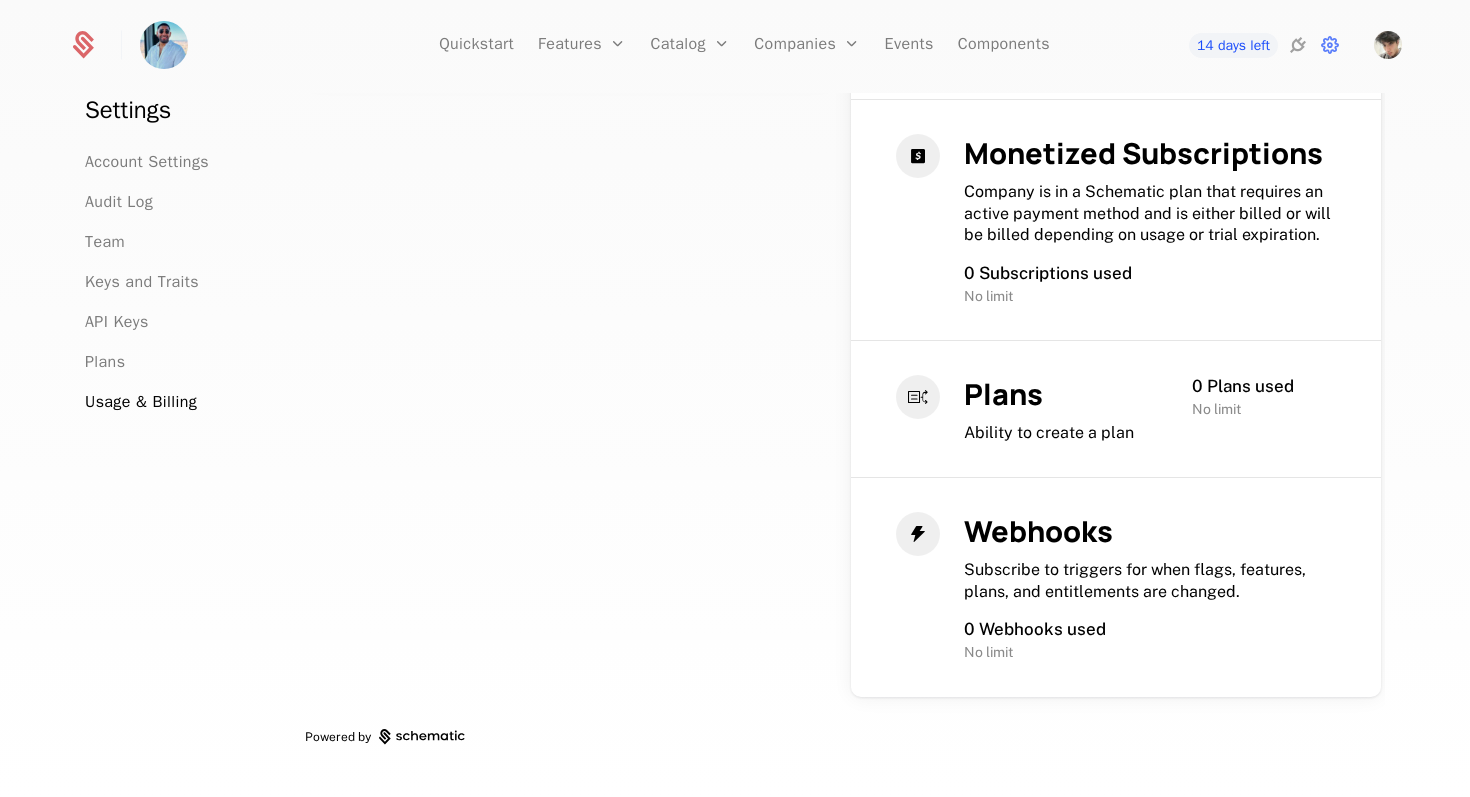 click on "Plans" at bounding box center [169, 362] 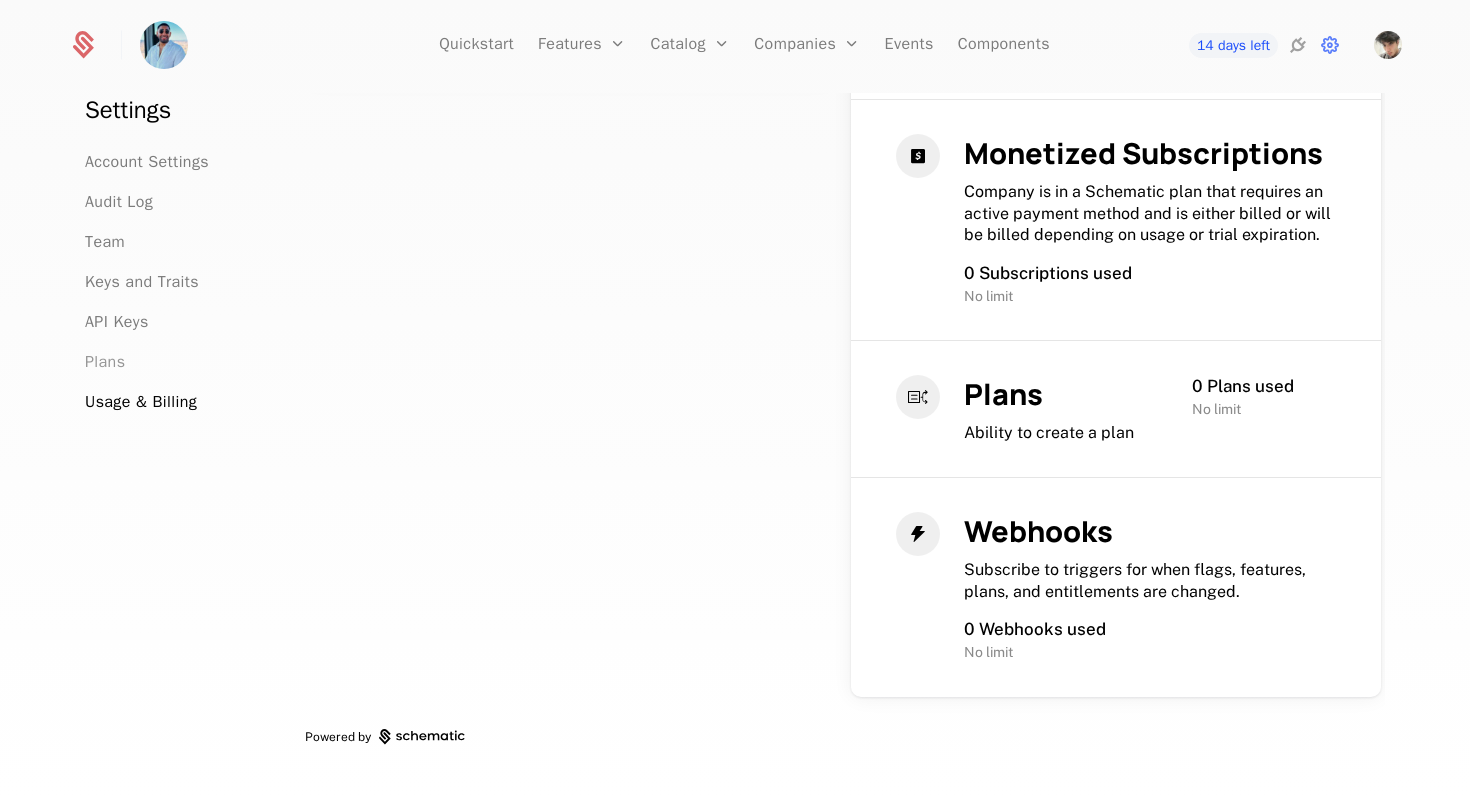 click on "Plans" at bounding box center [105, 362] 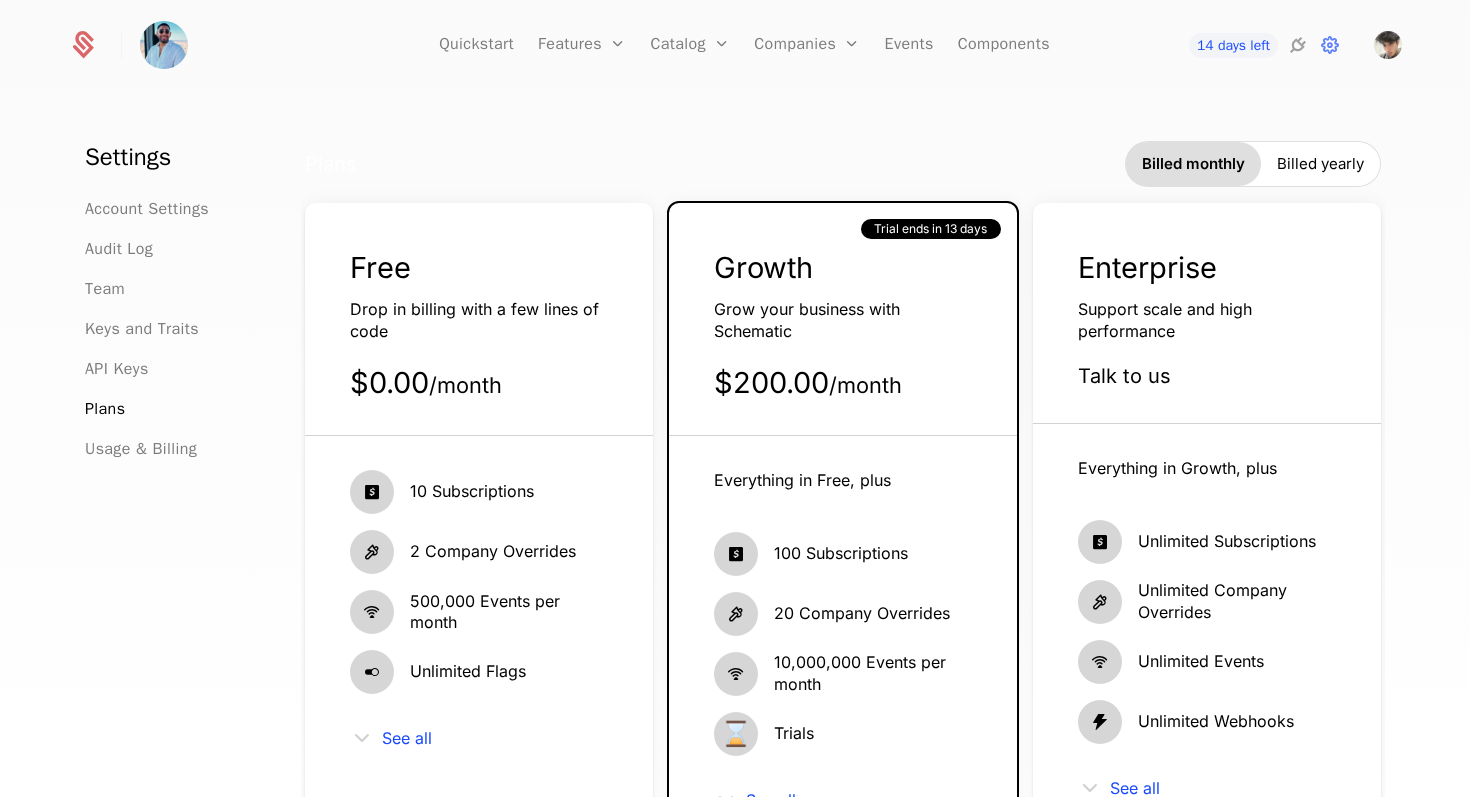 scroll, scrollTop: 292, scrollLeft: 0, axis: vertical 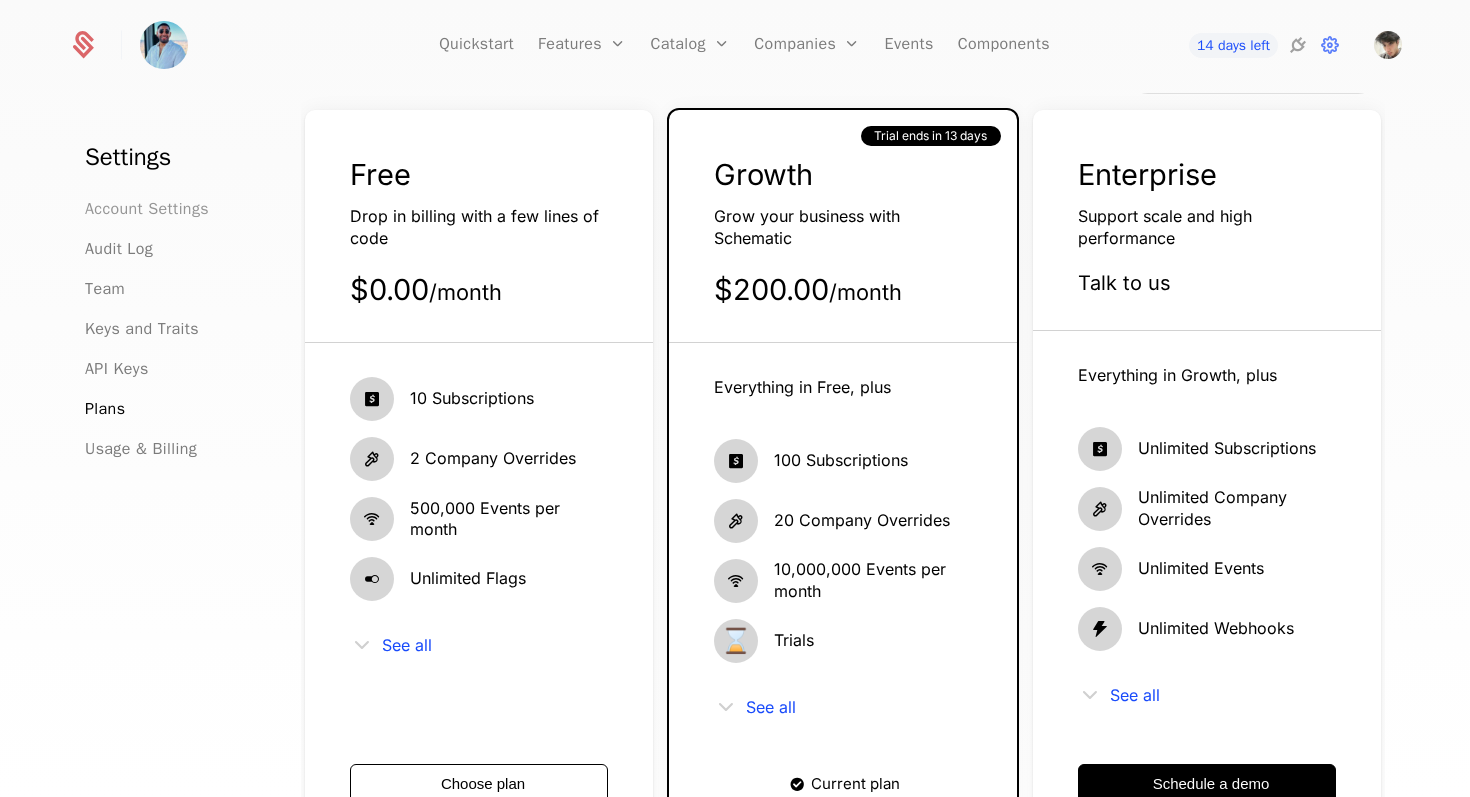 click on "Account Settings" at bounding box center (147, 209) 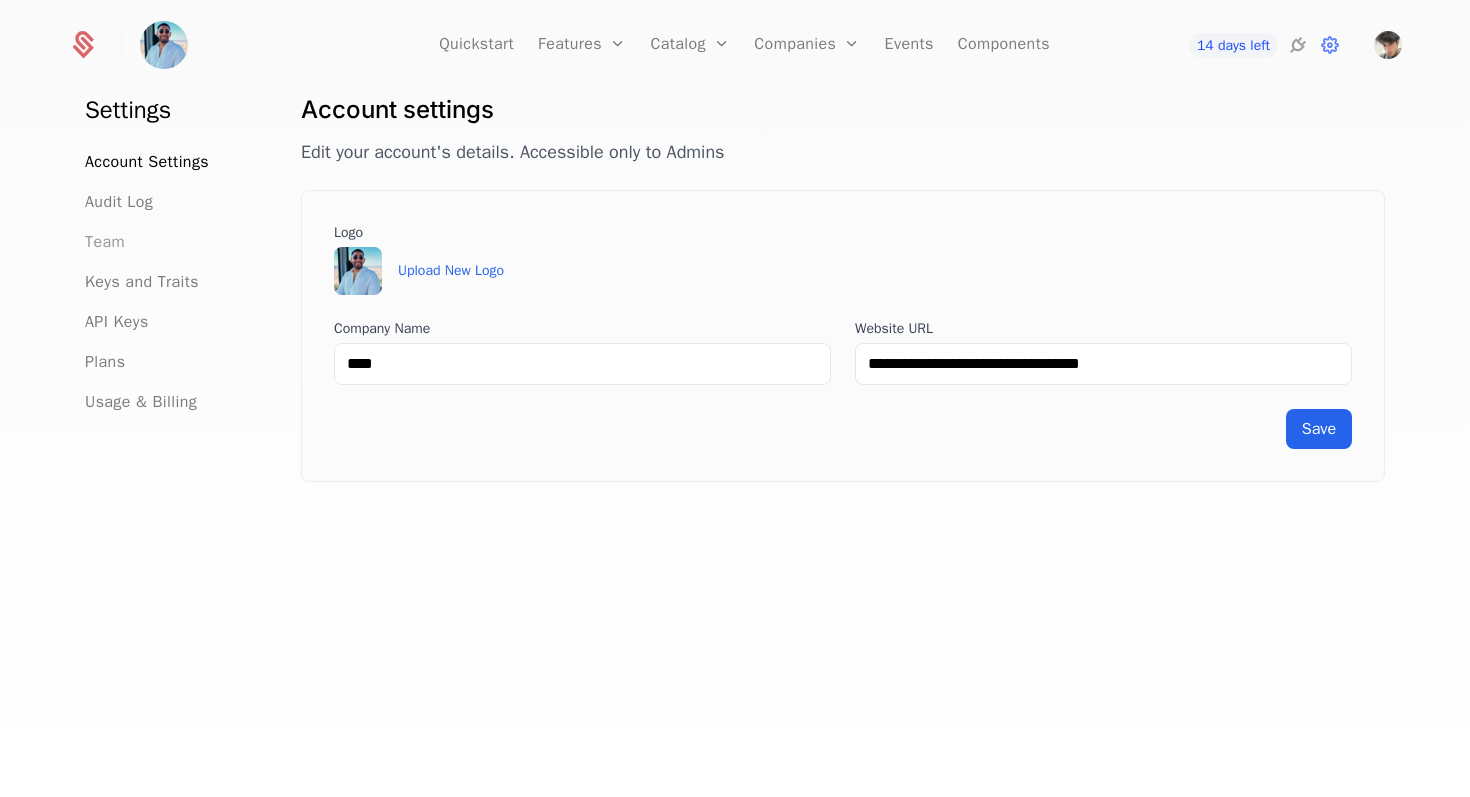 click on "Team" at bounding box center [105, 242] 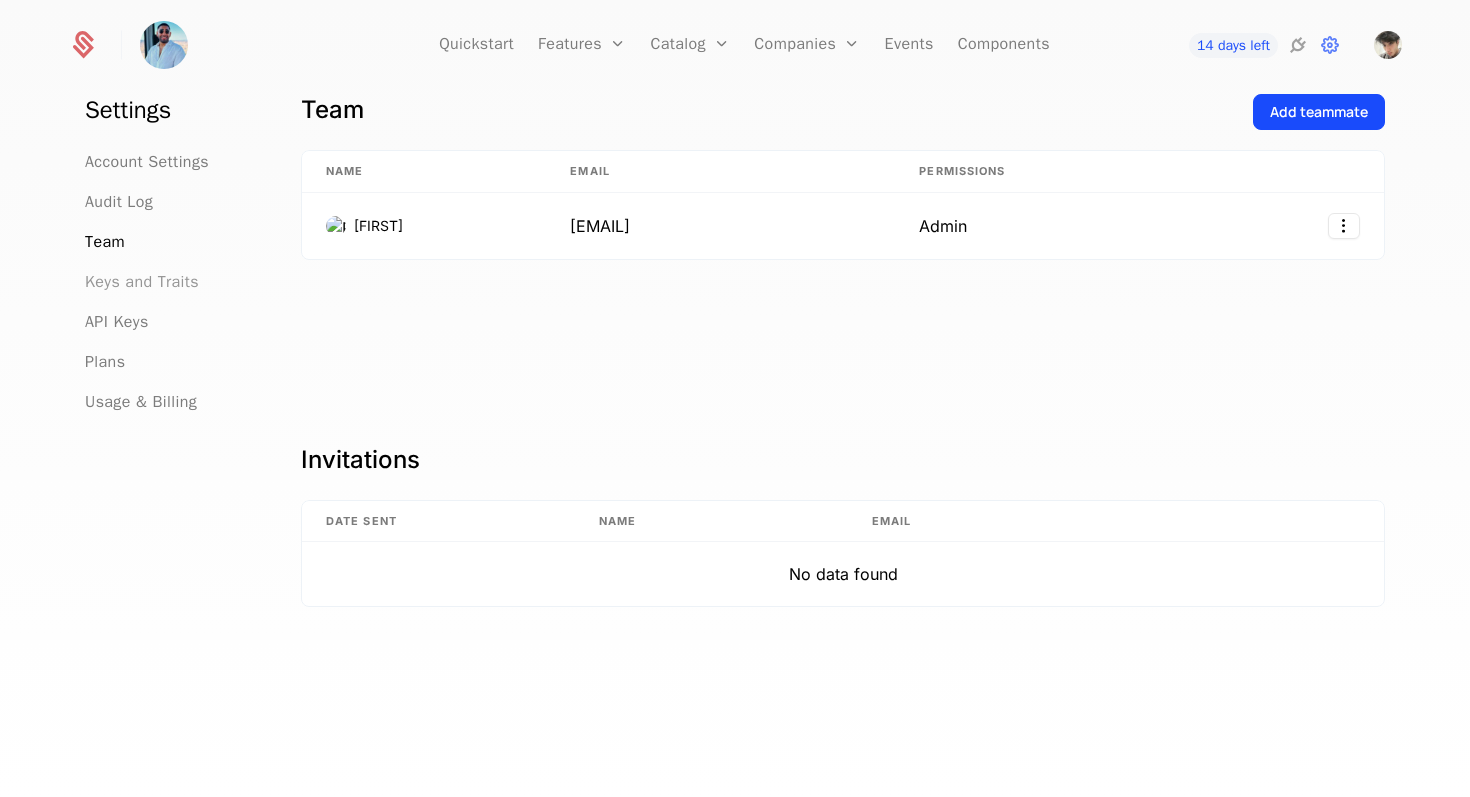 click on "Keys and Traits" at bounding box center [142, 282] 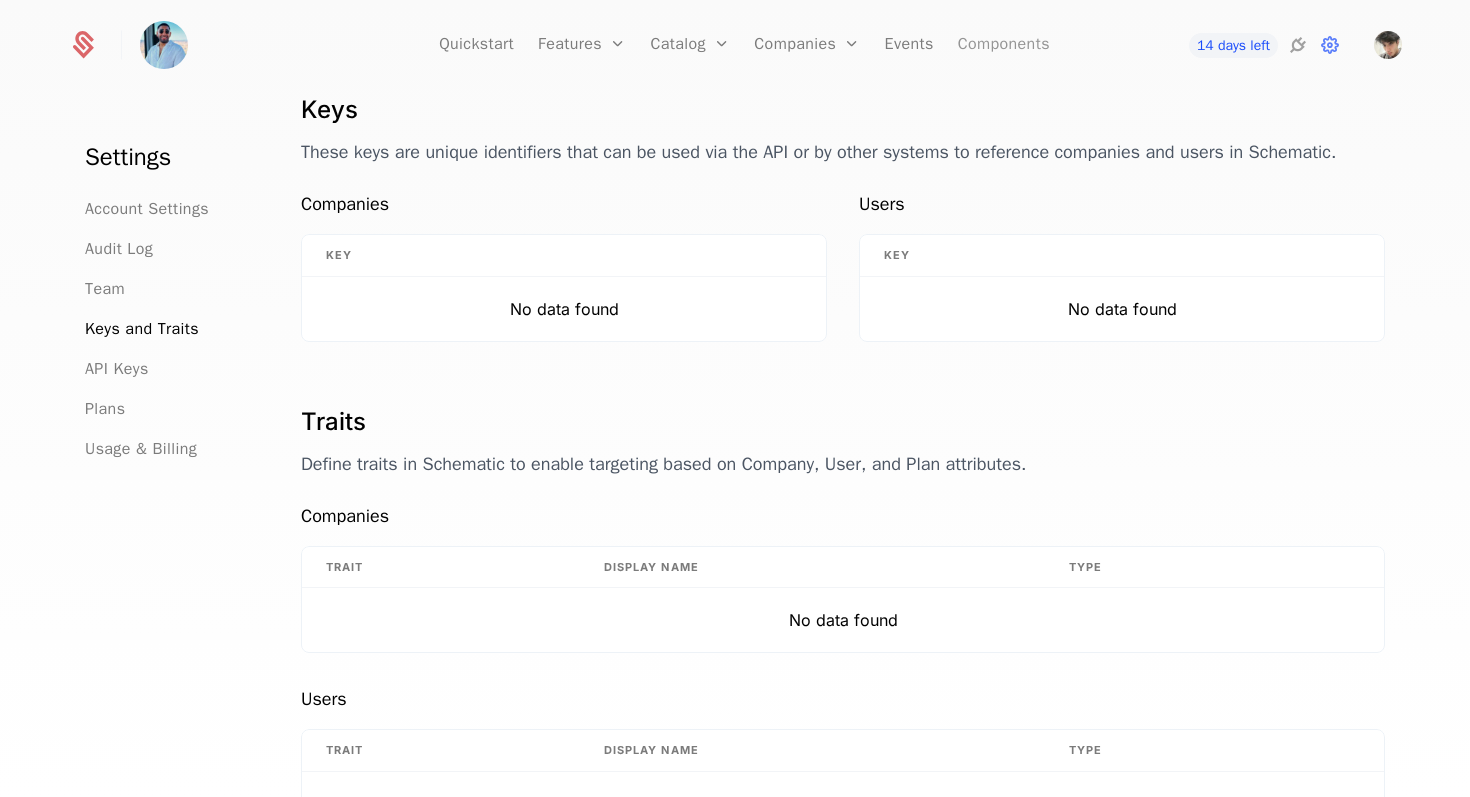 click on "Components" at bounding box center [1004, 45] 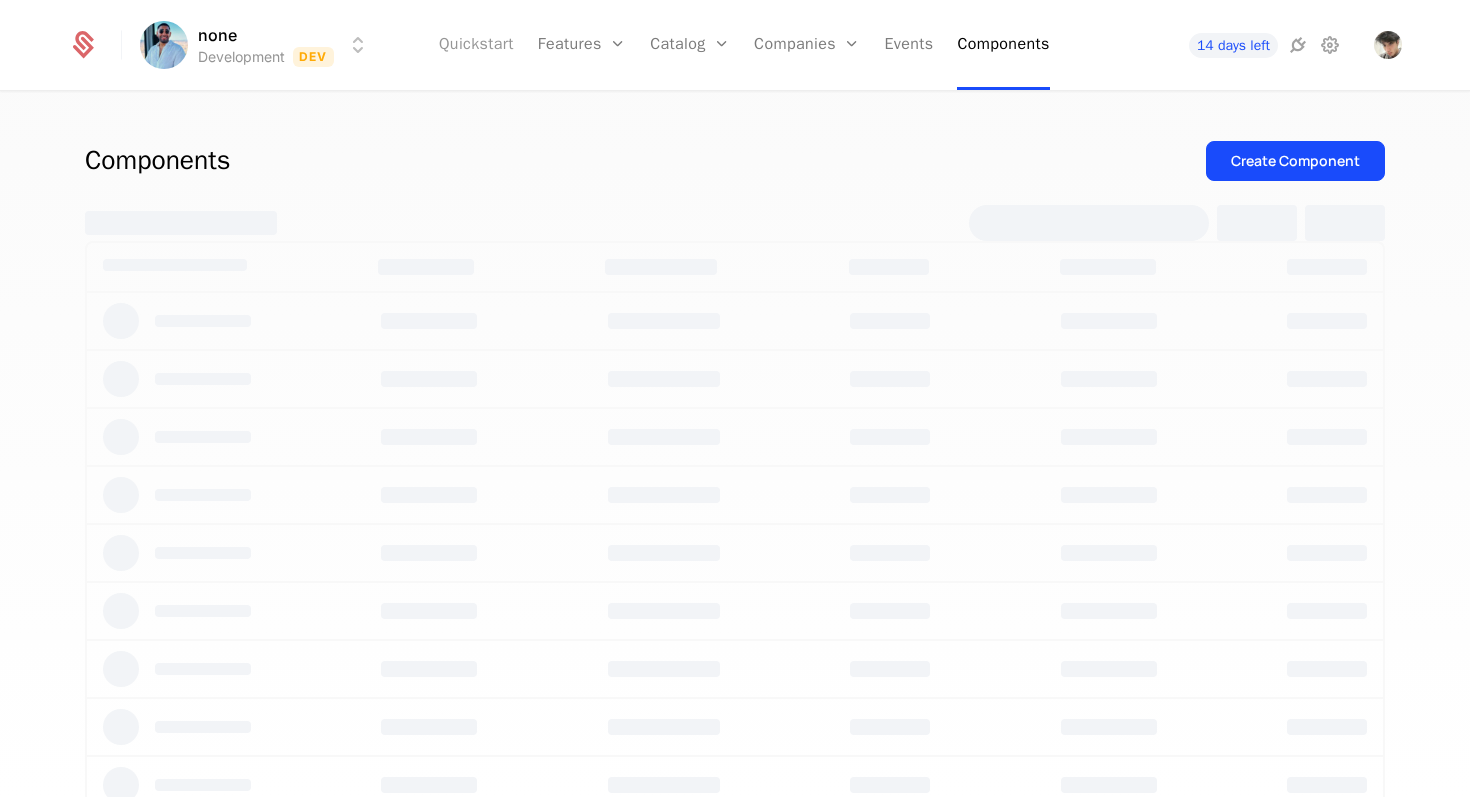 click on "Quickstart" at bounding box center [476, 45] 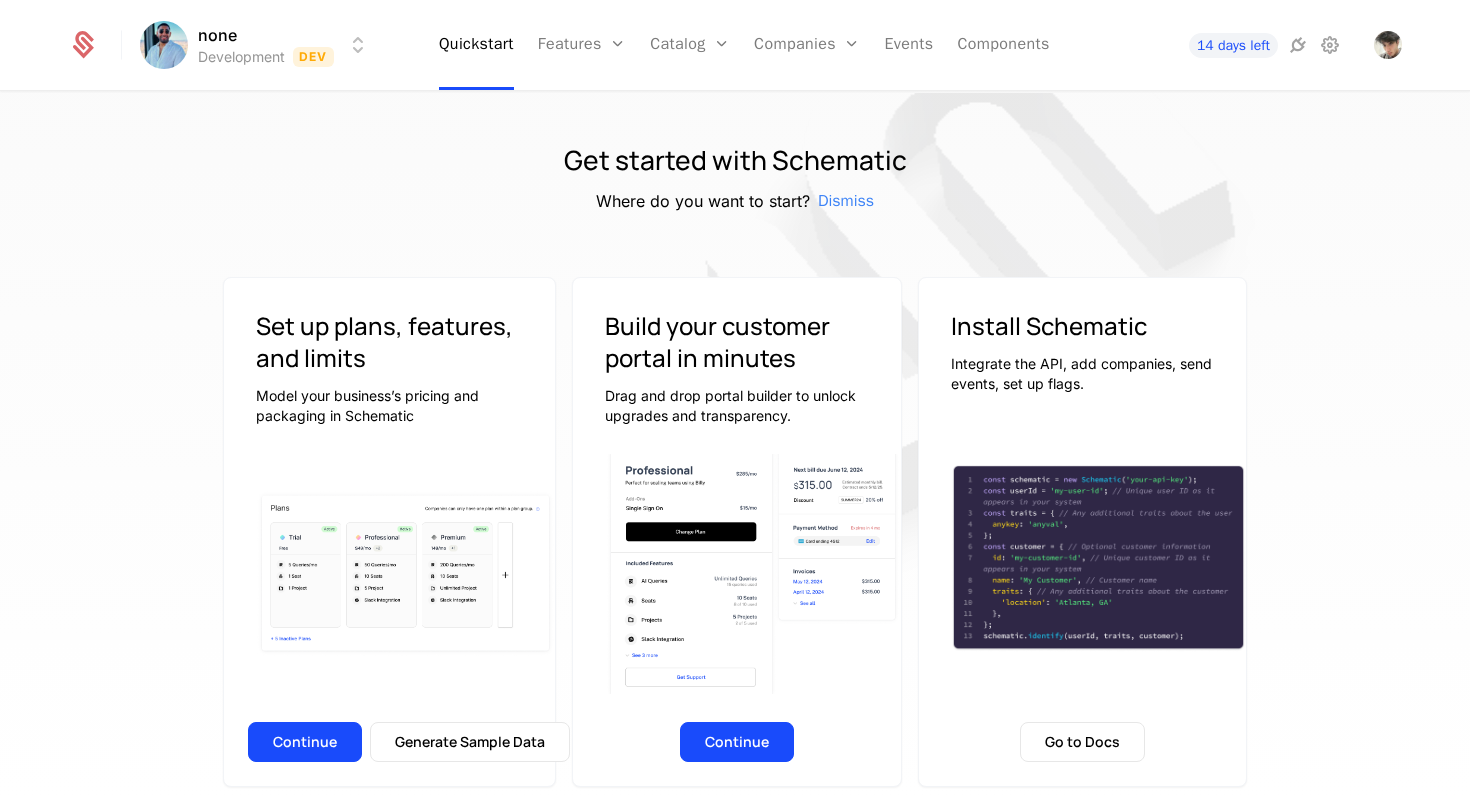 scroll, scrollTop: 242, scrollLeft: 0, axis: vertical 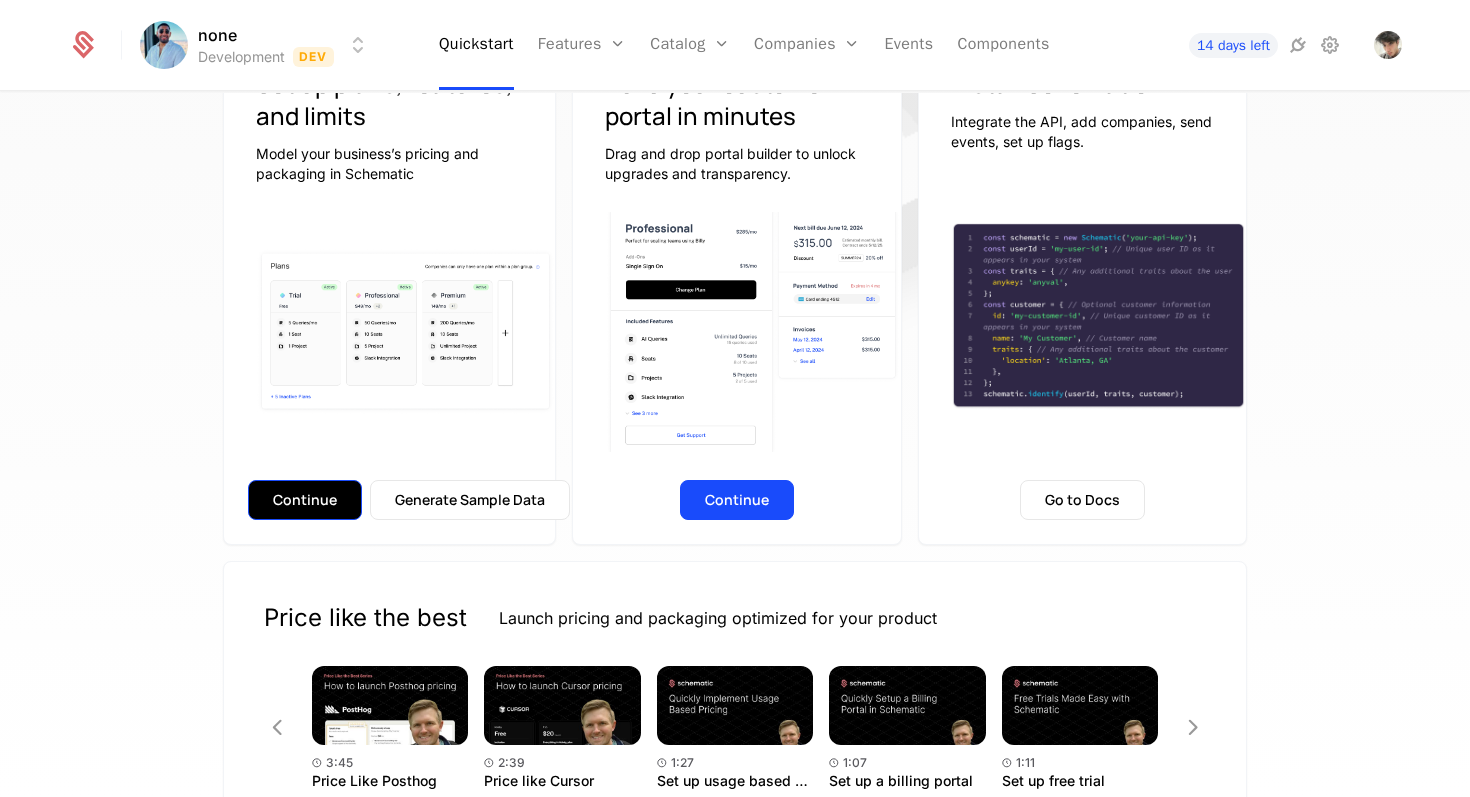 click on "Continue" at bounding box center [305, 500] 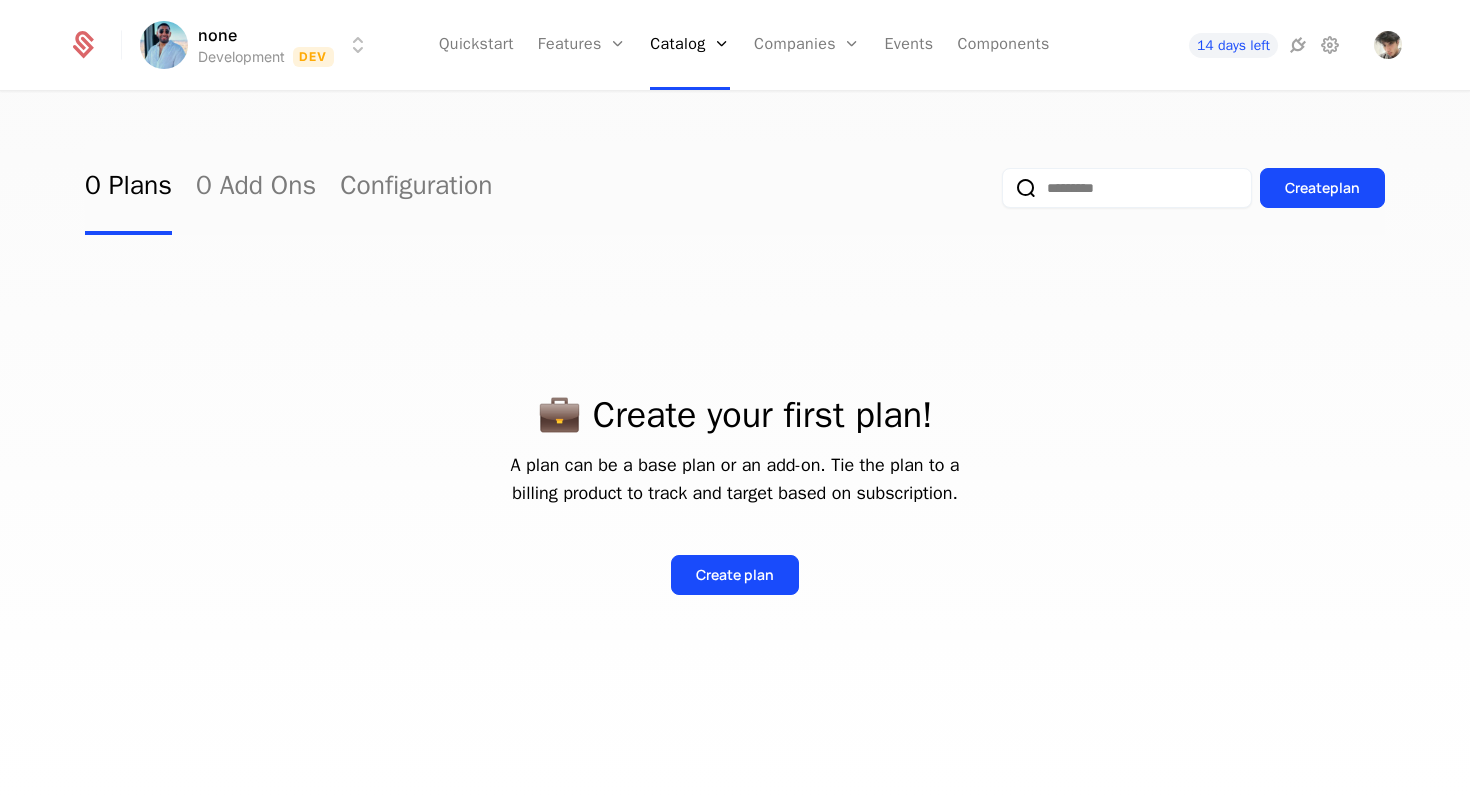 click on "none Development Dev Quickstart Features Features Flags Catalog Plans Add Ons Configuration Companies Companies Users Events Components 14 days left 0 Plans 0 Add Ons Configuration Create plan 💼 Create your first plan! A plan can be a base plan or an add-on. Tie the plan to a billing product to track and target based on subscription. Create plan
Best Viewed on Desktop You're currently viewing this on a mobile device . For the best experience, we recommend using a desktop or larger screens , as the application isn't fully optimized for smaller resolutions just yet. Got it" at bounding box center [735, 398] 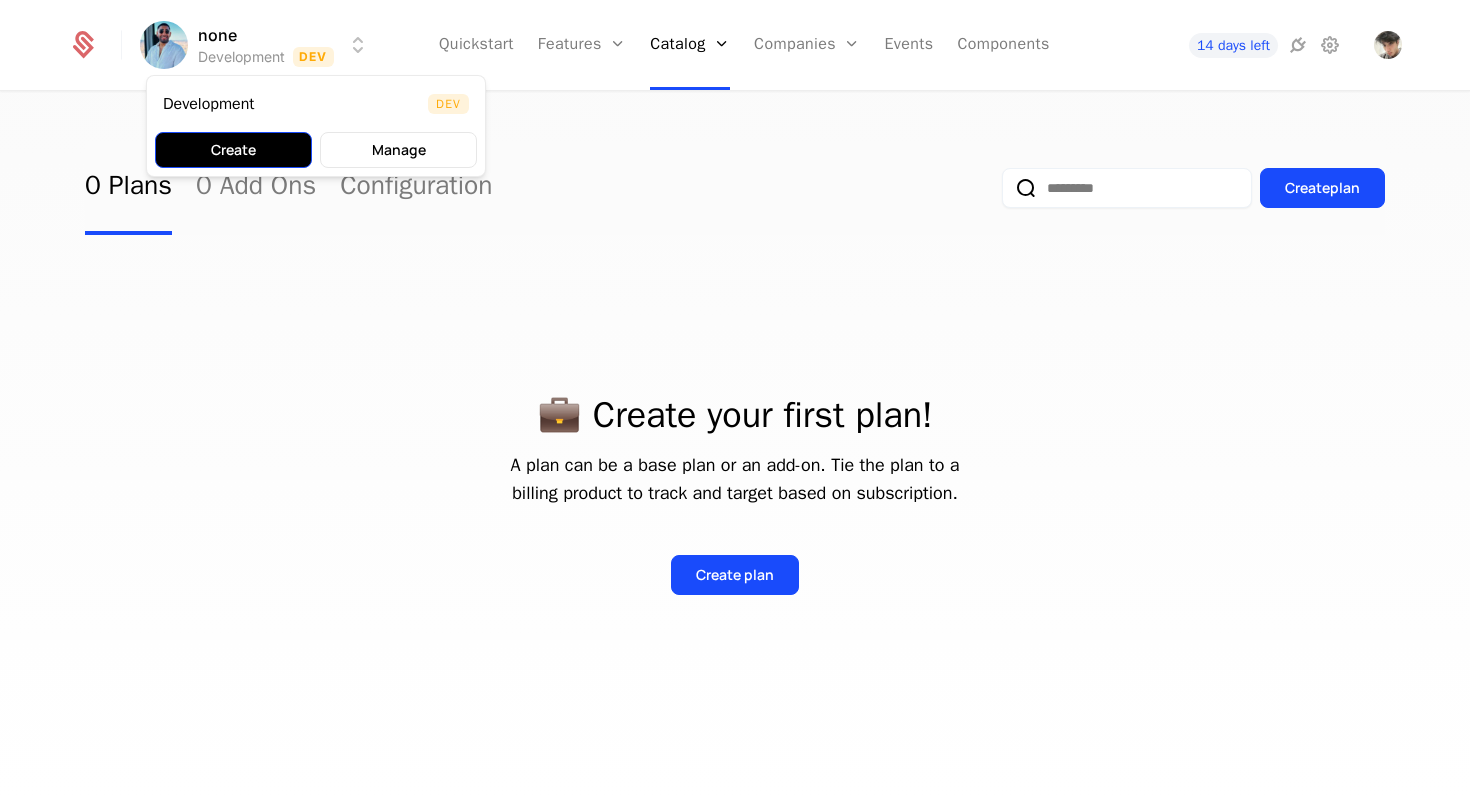 click on "Create" at bounding box center [233, 150] 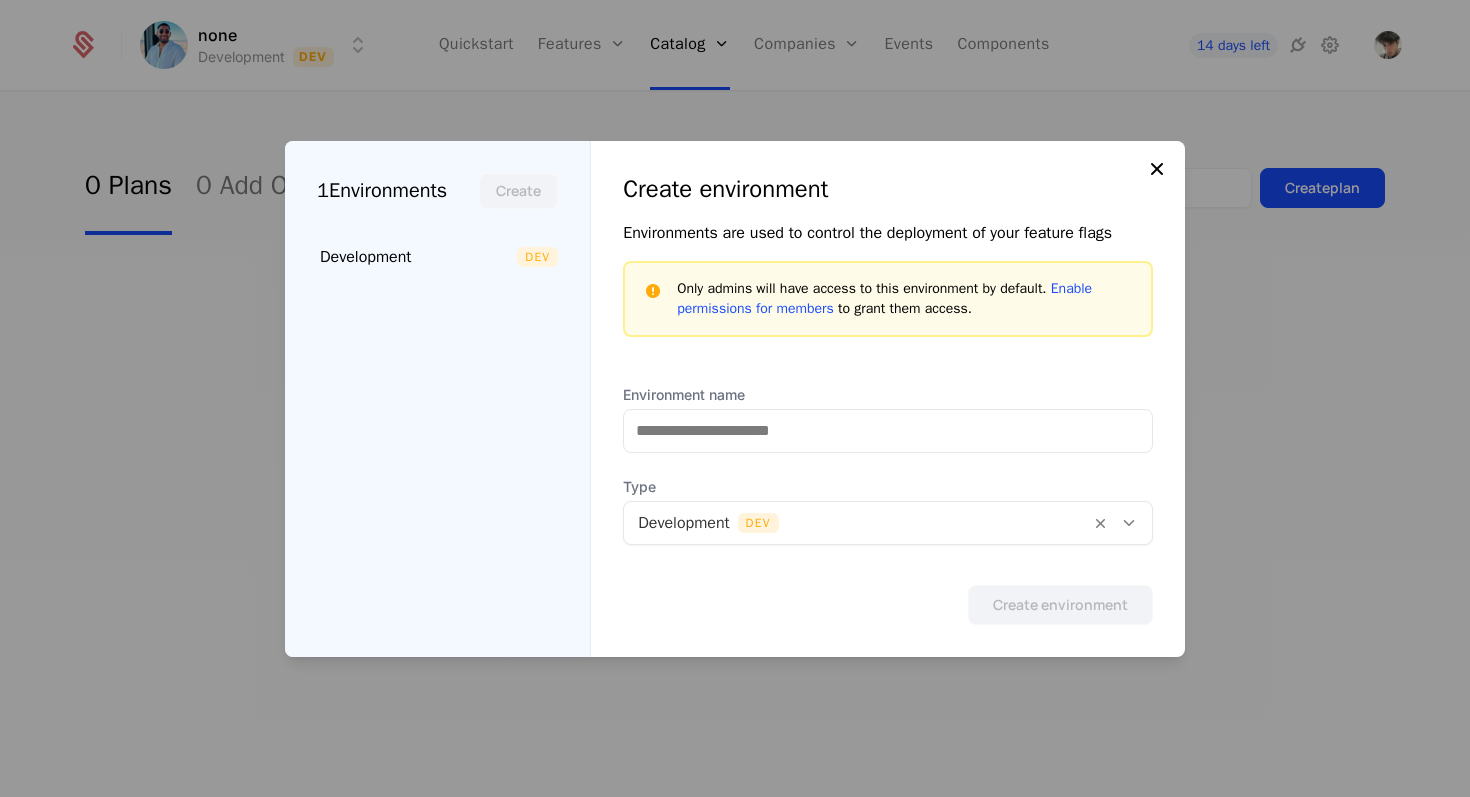 click at bounding box center [1157, 169] 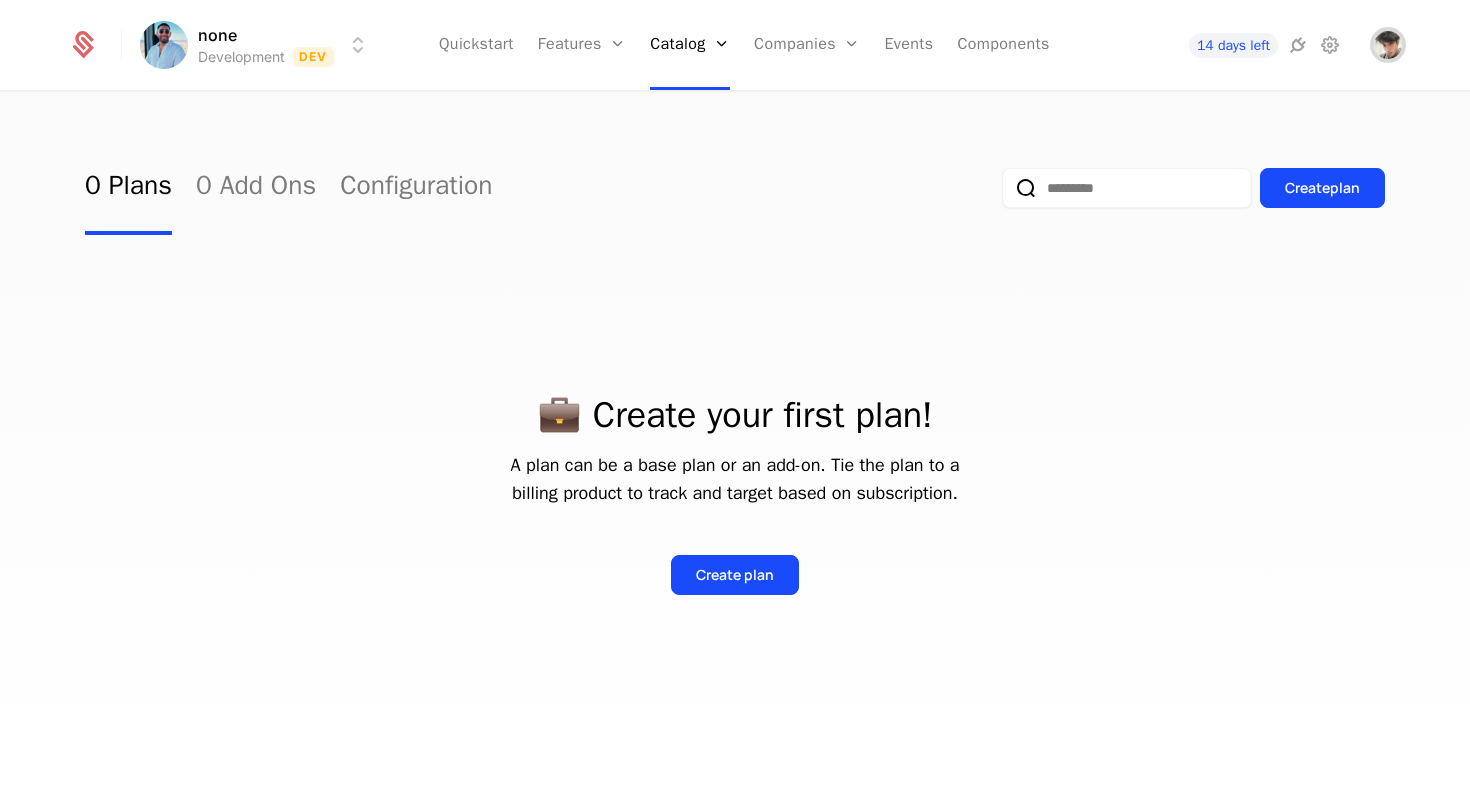 click at bounding box center (1388, 45) 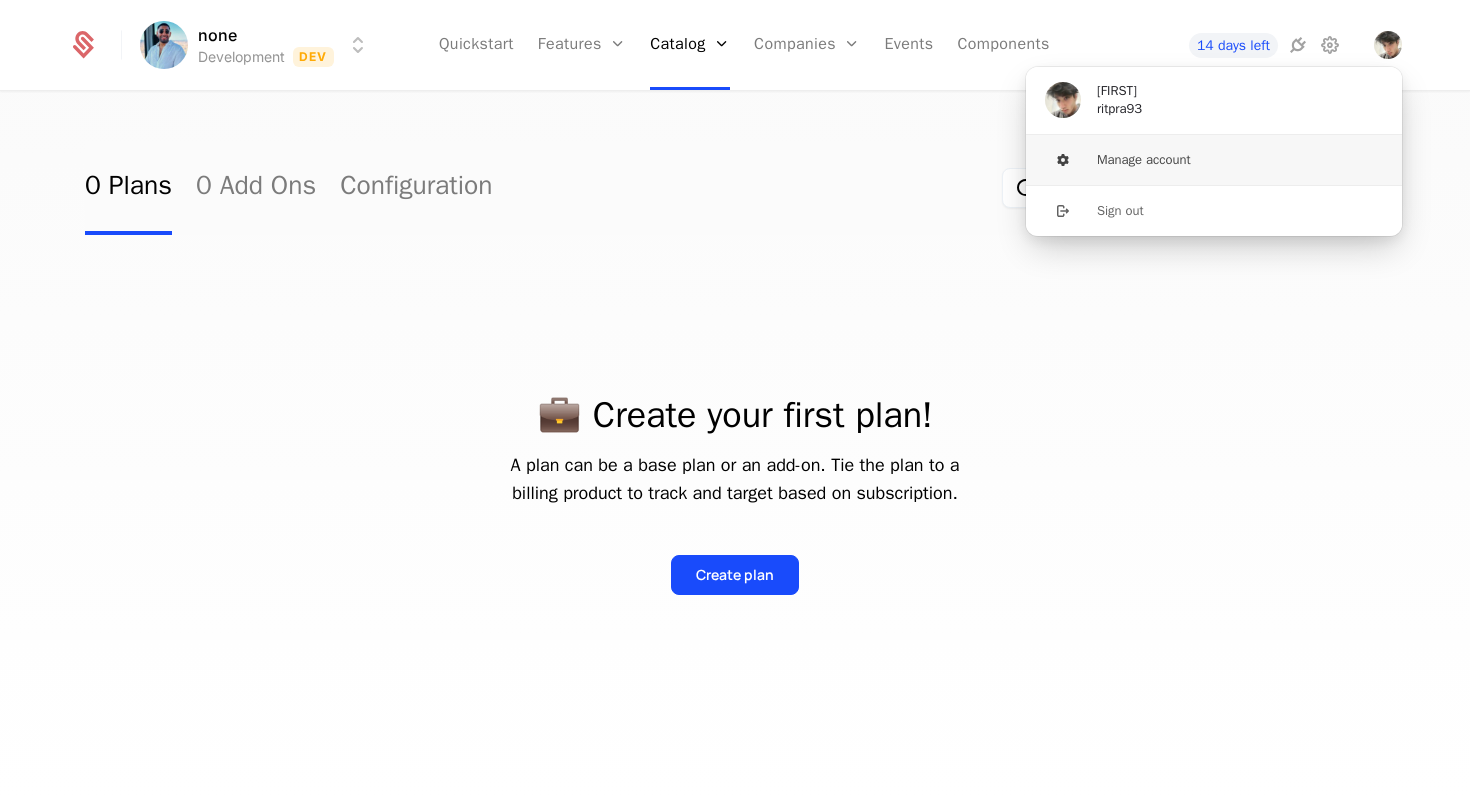 click on "Manage account" at bounding box center [1214, 160] 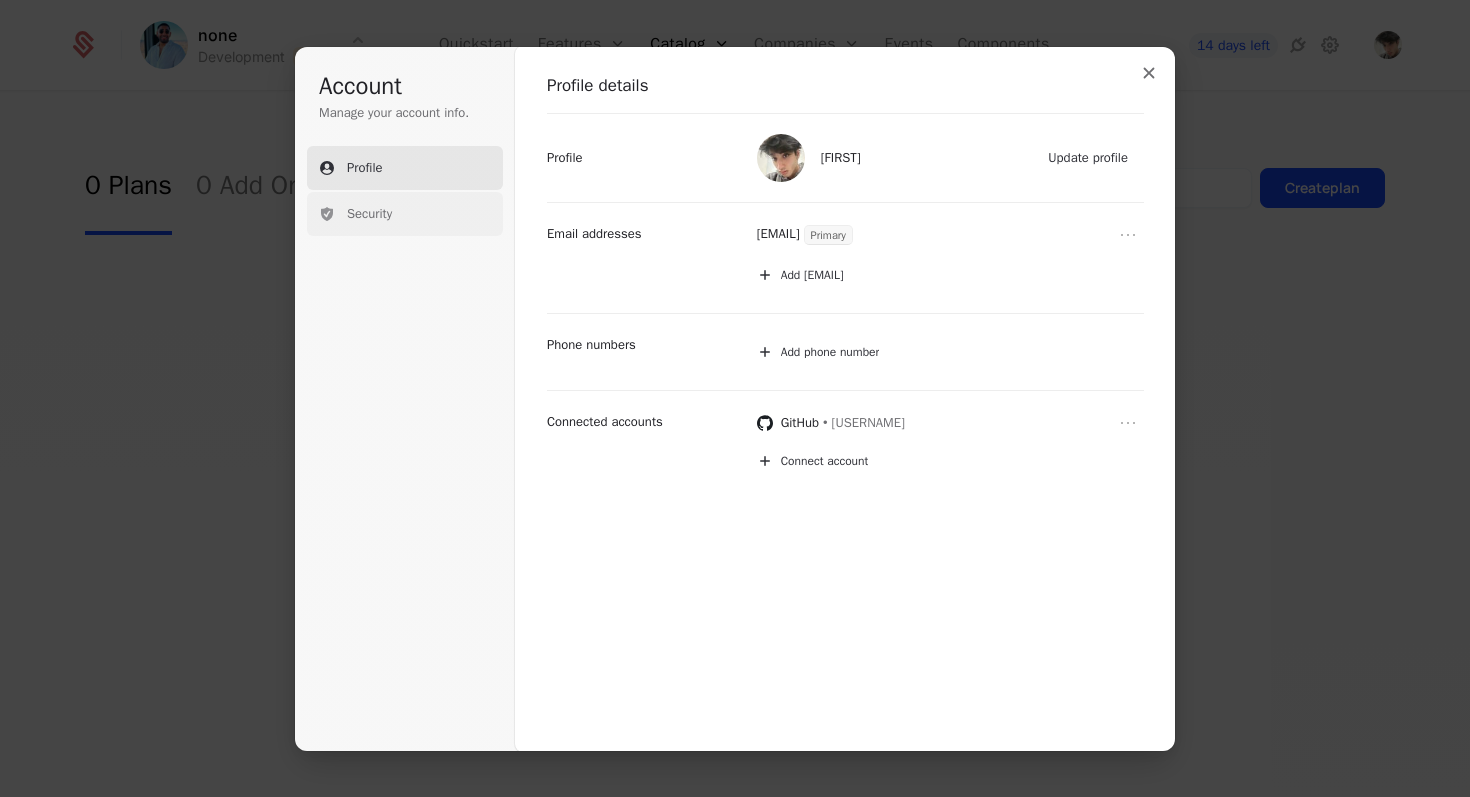 click on "Security" at bounding box center (405, 214) 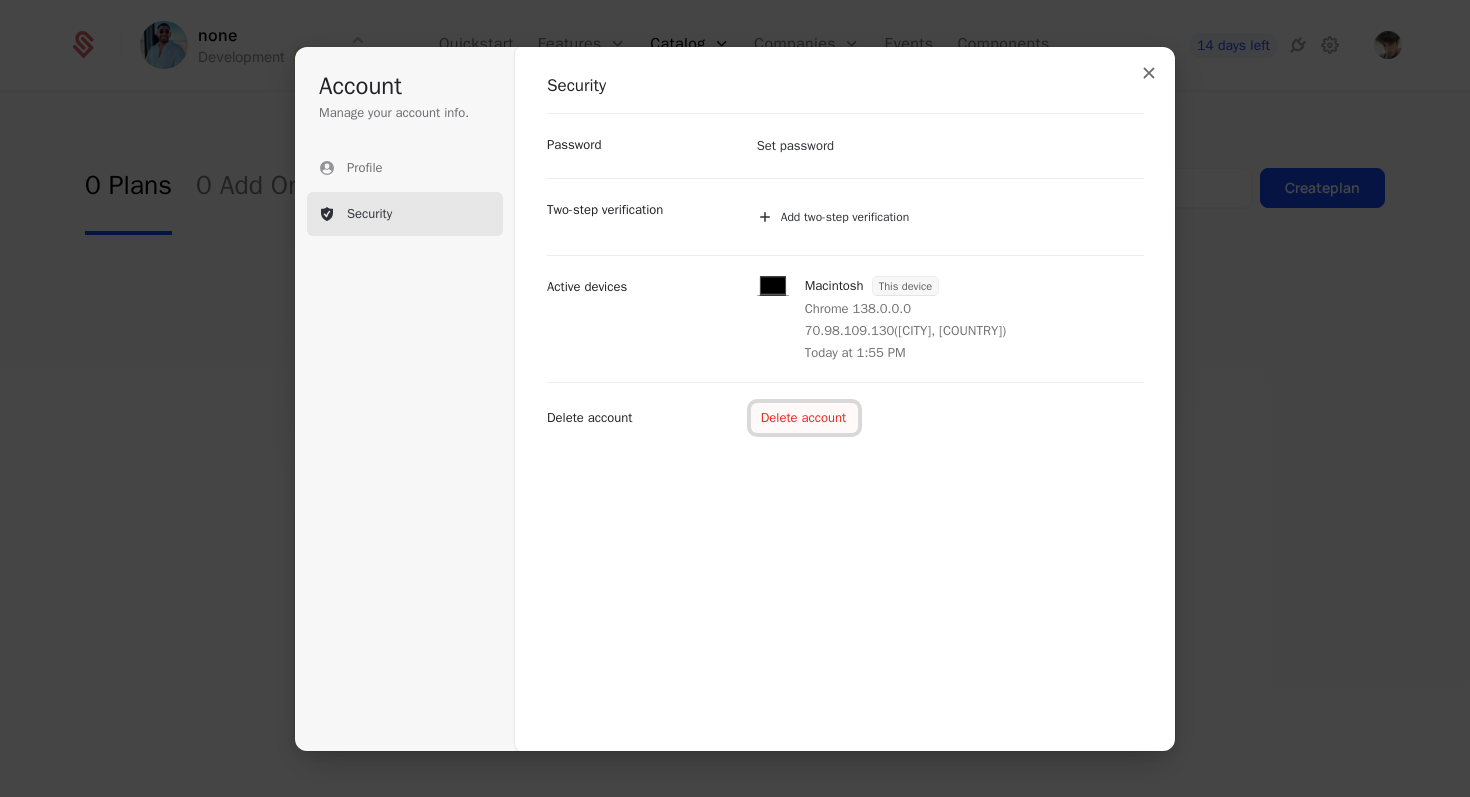 click on "Delete account" at bounding box center [804, 418] 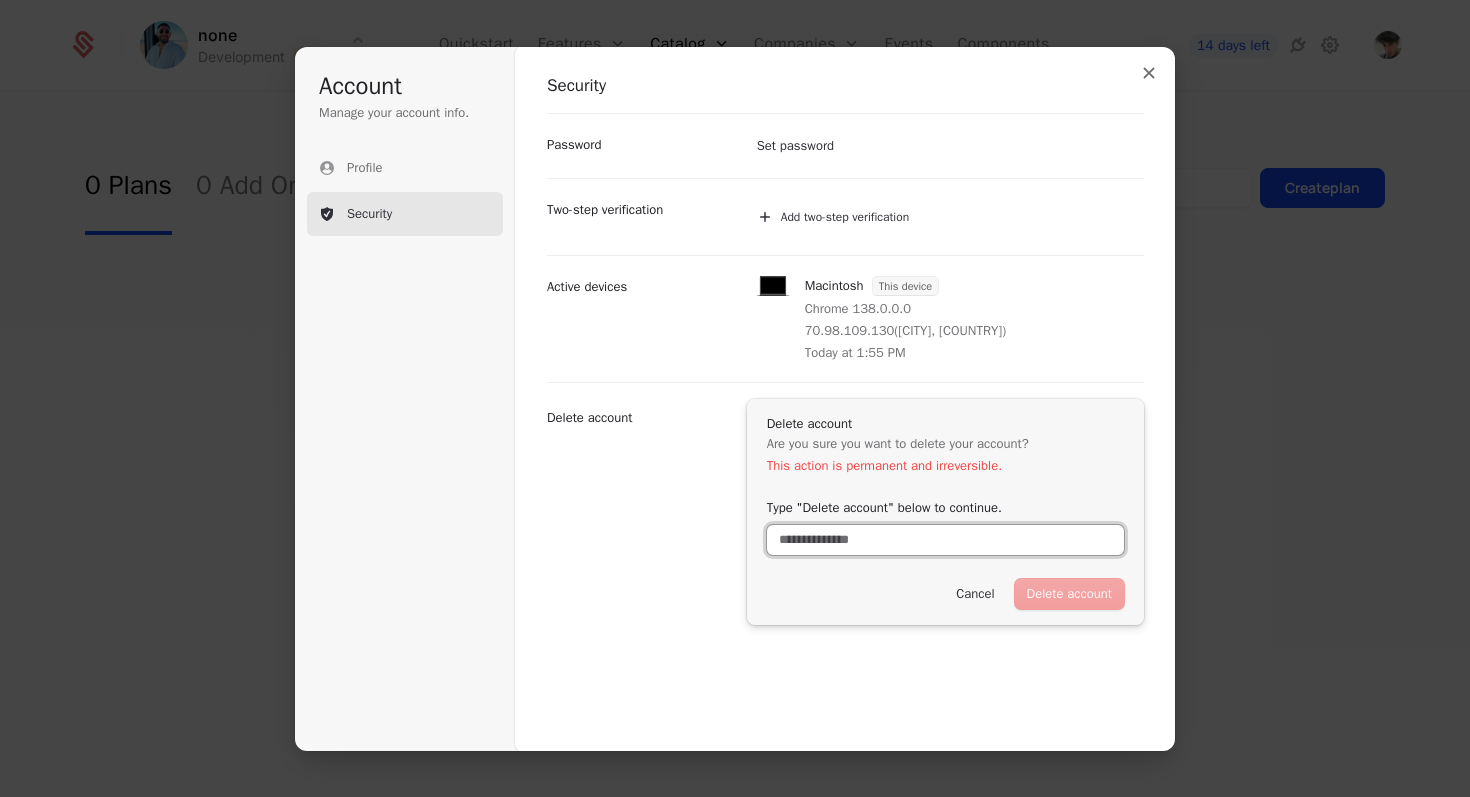 click on "Type "Delete account" below to continue." at bounding box center (945, 540) 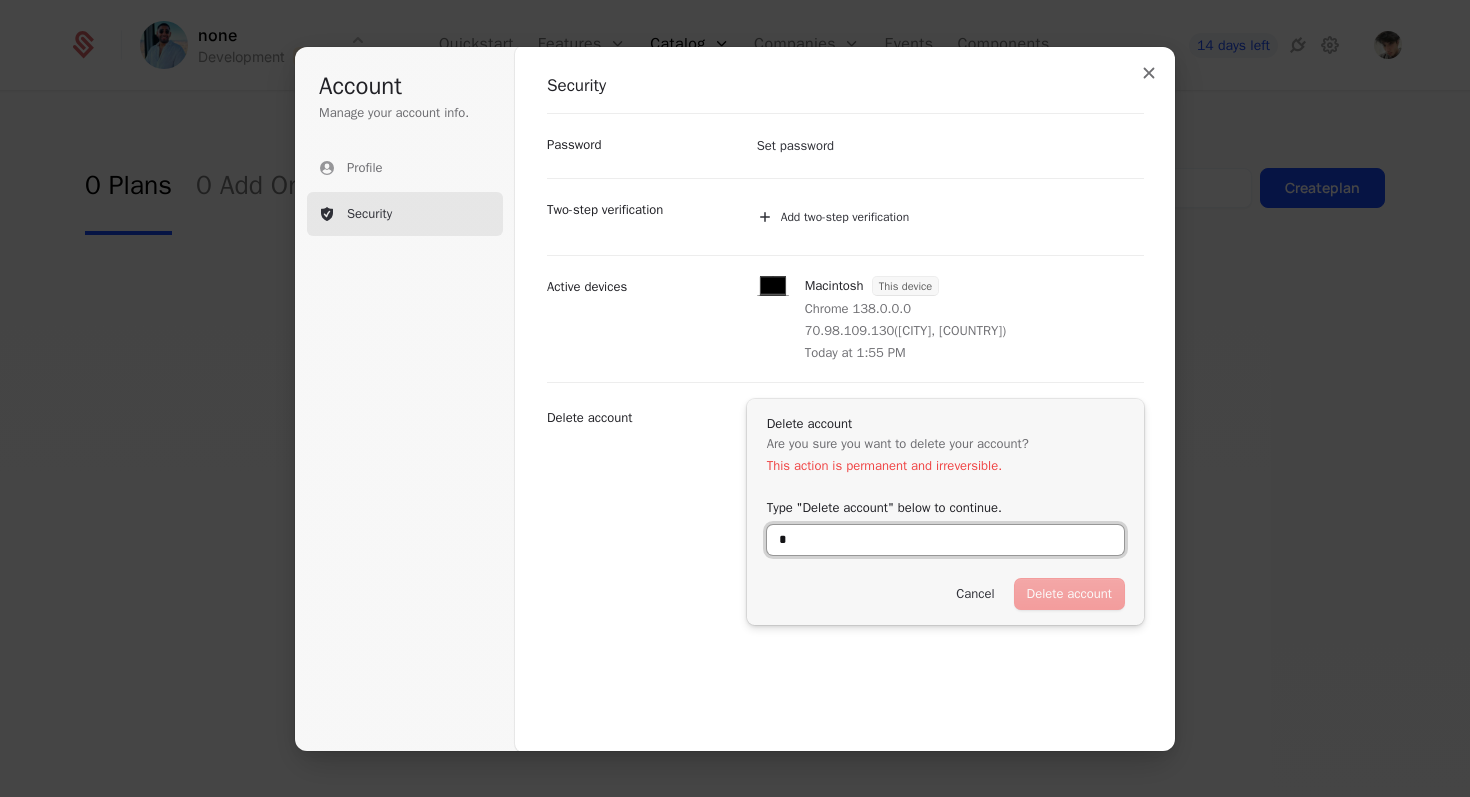 scroll, scrollTop: 1, scrollLeft: 0, axis: vertical 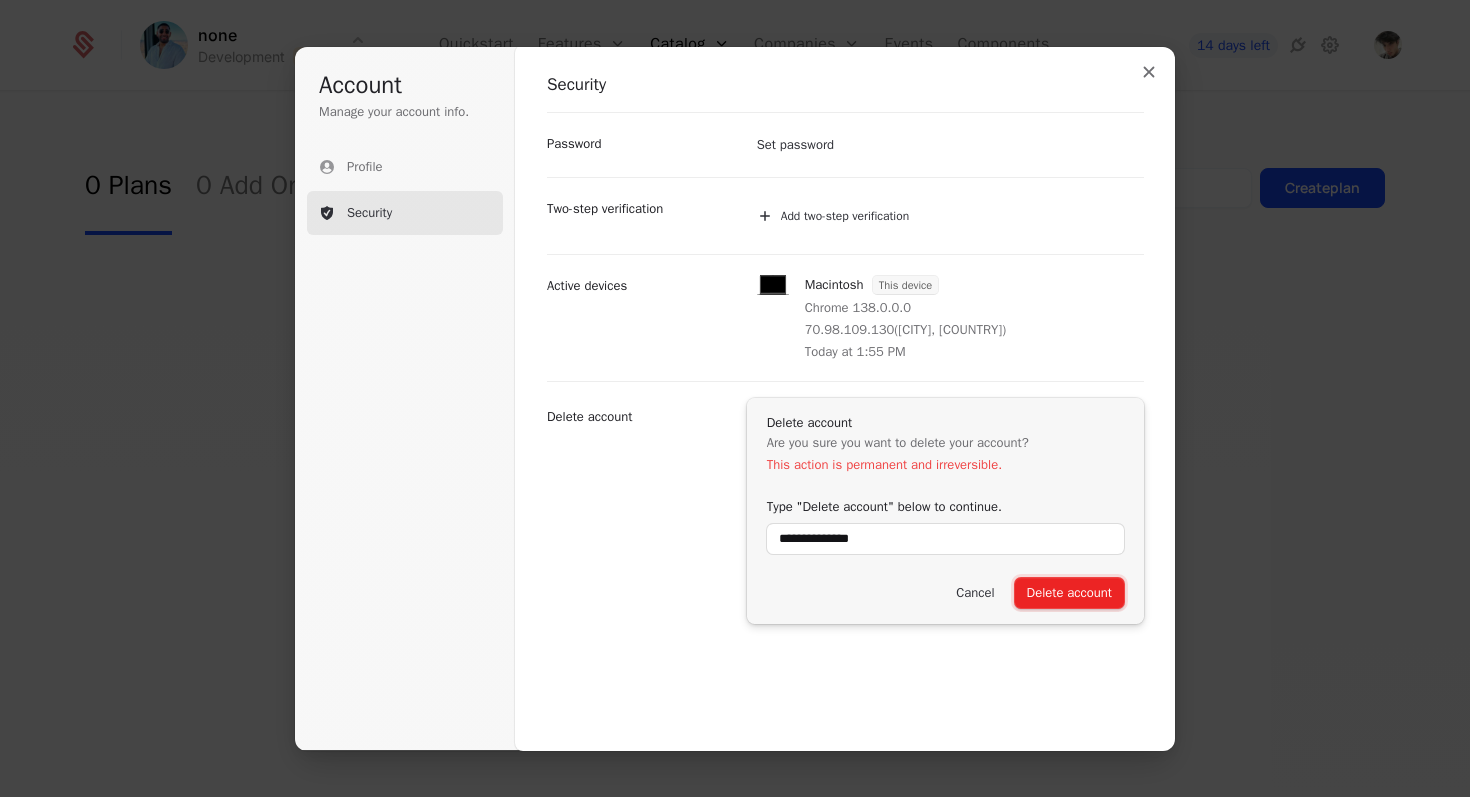 click on "Delete account" at bounding box center [1069, 593] 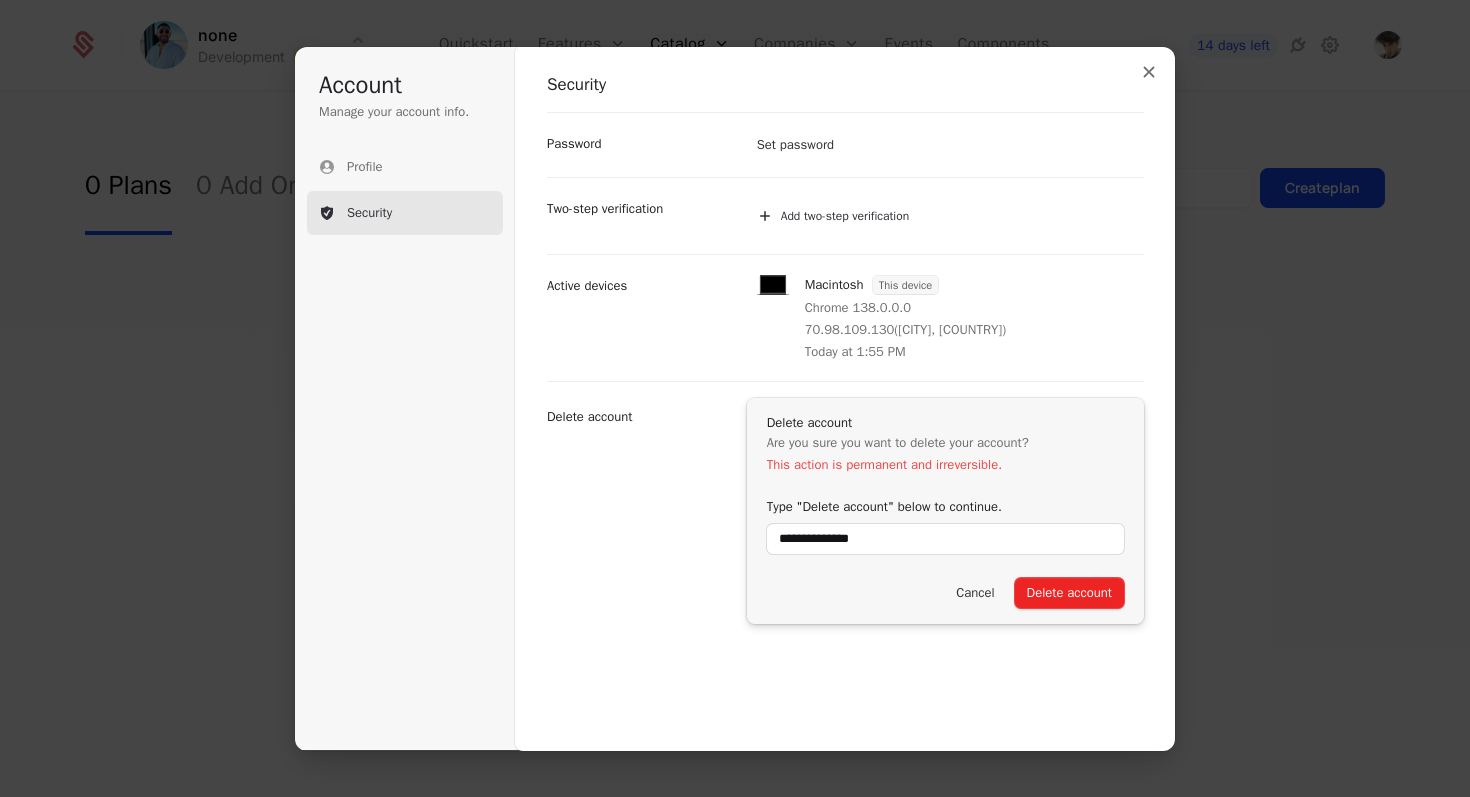 type on "**********" 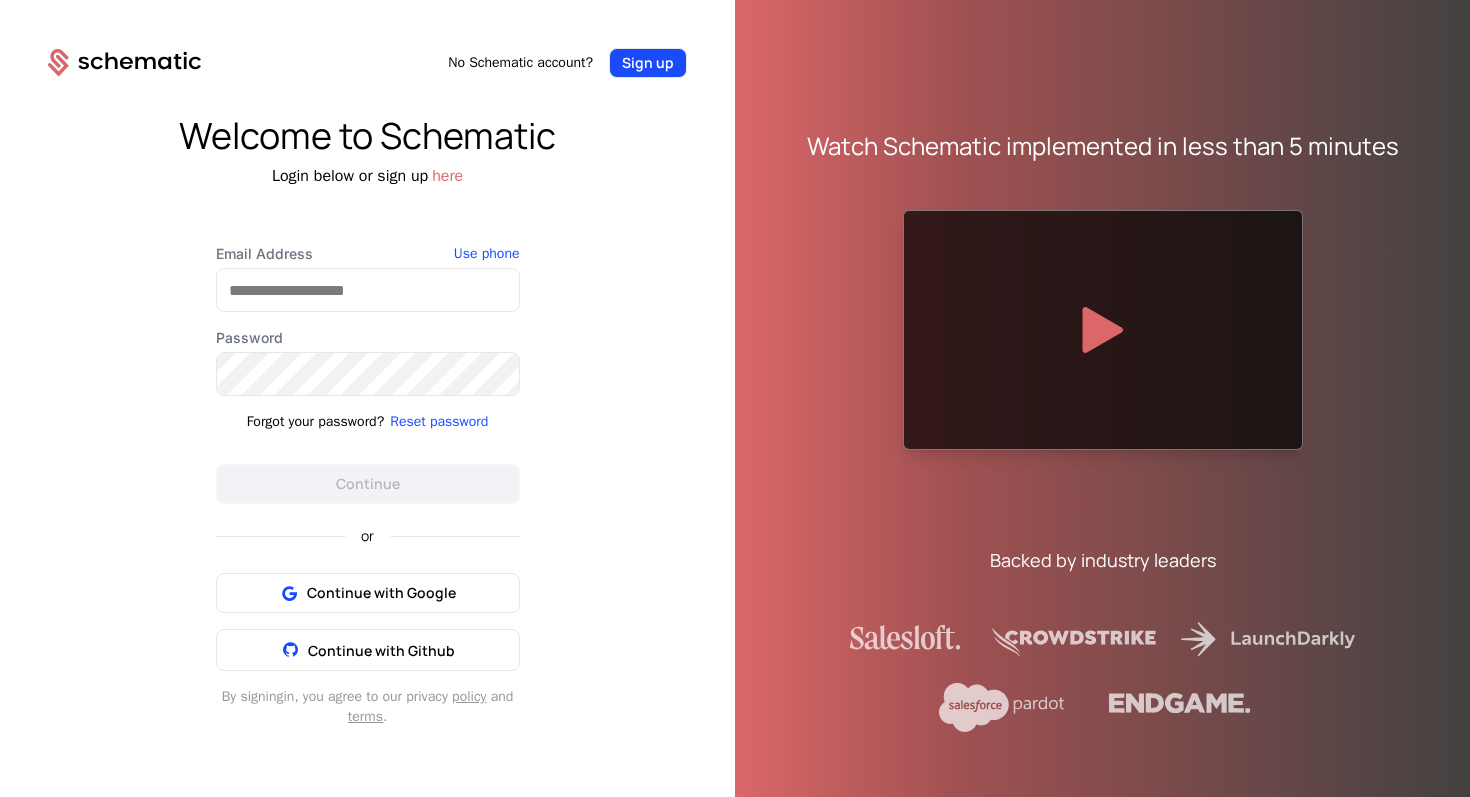 click on "Sign up" at bounding box center (648, 63) 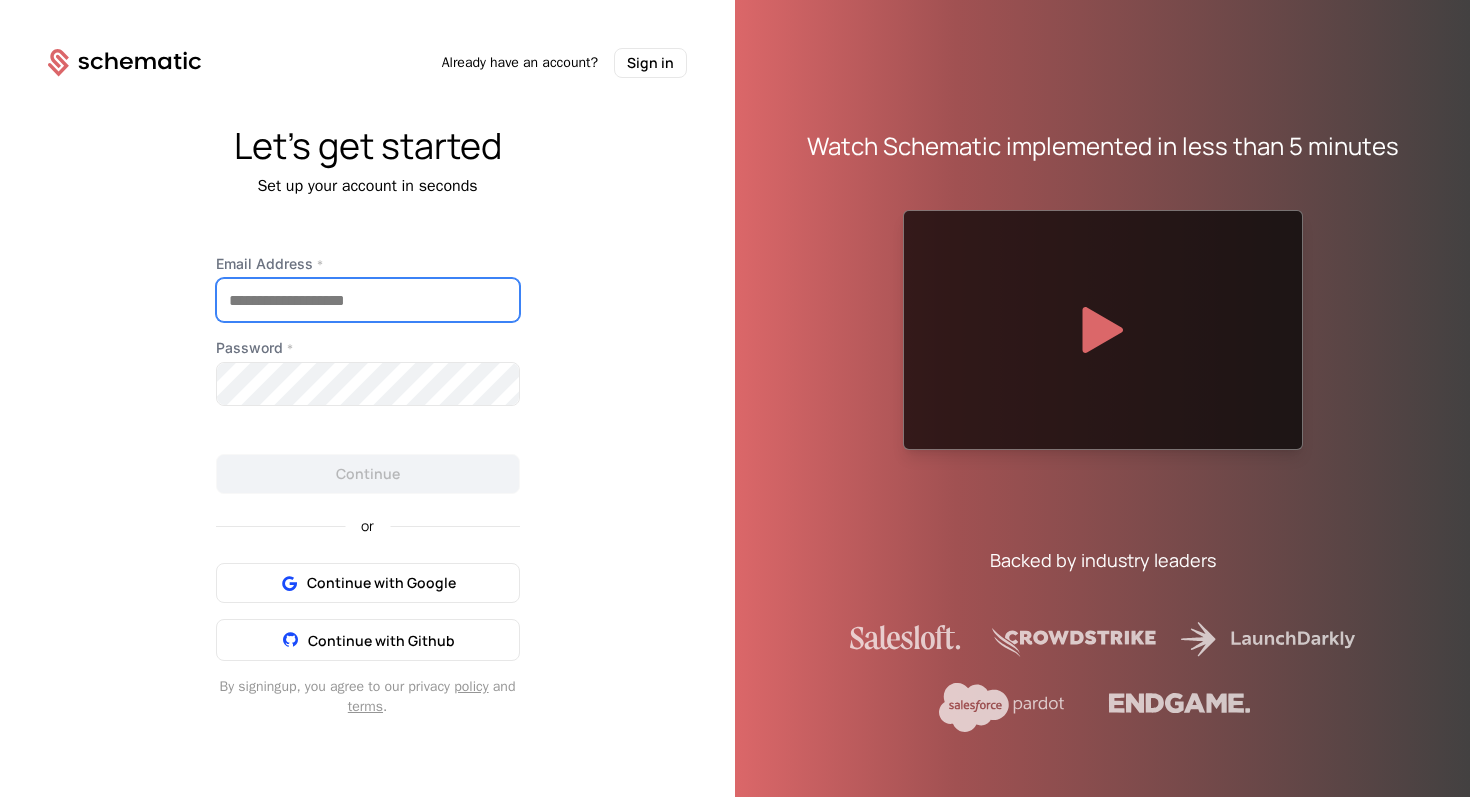 click on "[EMAIL] *" at bounding box center [368, 300] 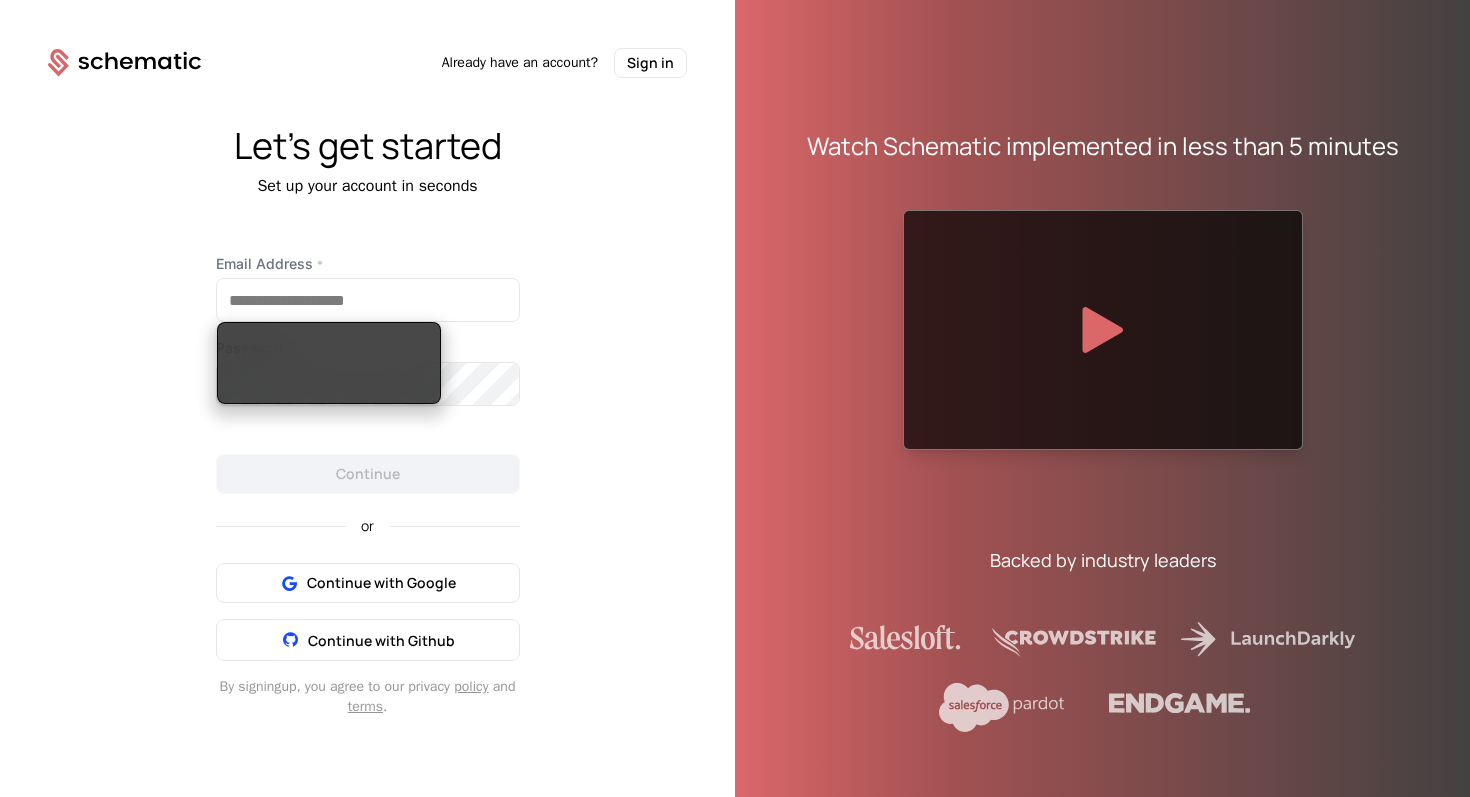 click on "Let's get started Set up your account in seconds [EMAIL] * Password * Continue or Continue with Google Continue with Github By signing up , you agree to our privacy policy and terms ." at bounding box center [367, 421] 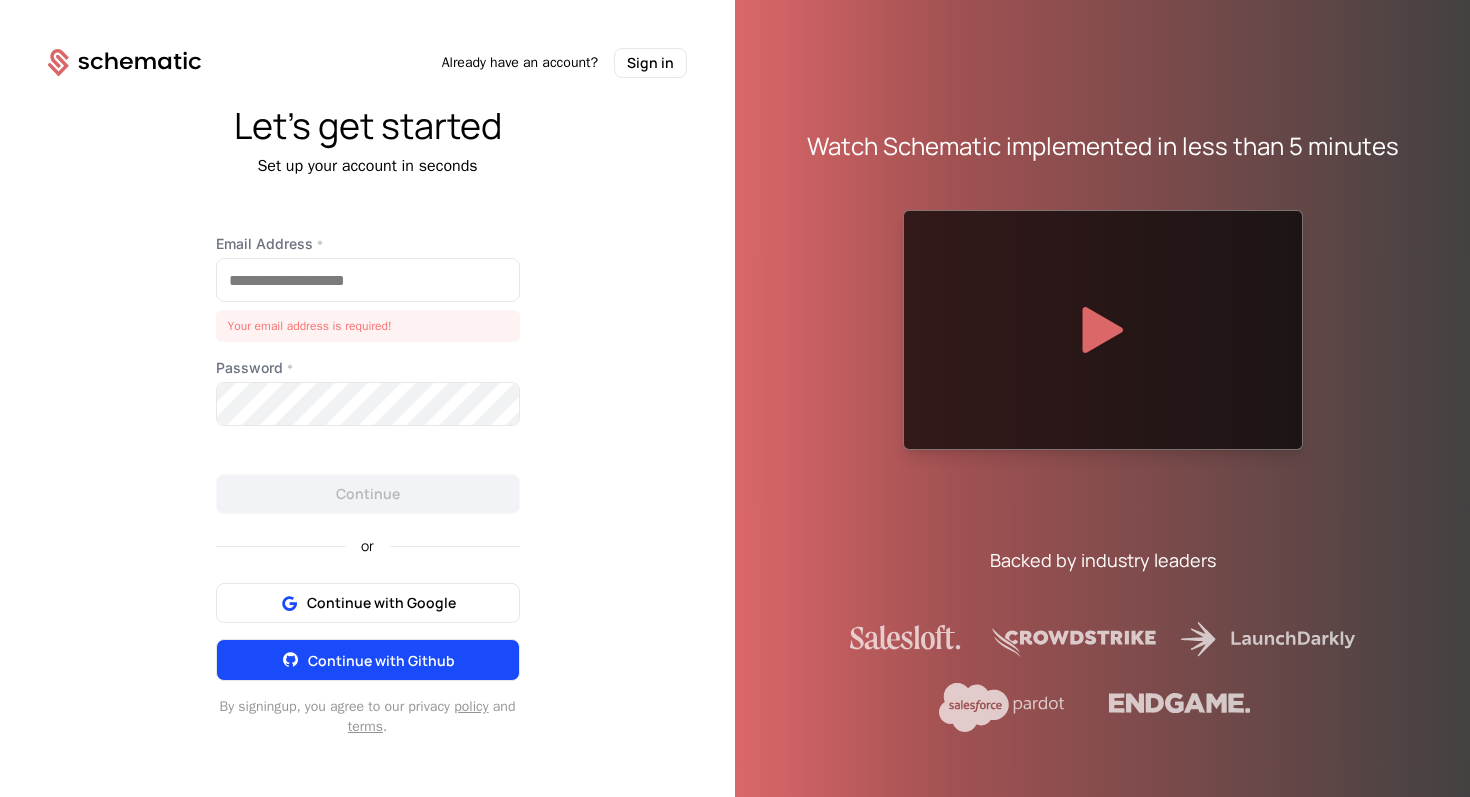 click on "Continue with Github" at bounding box center [368, 660] 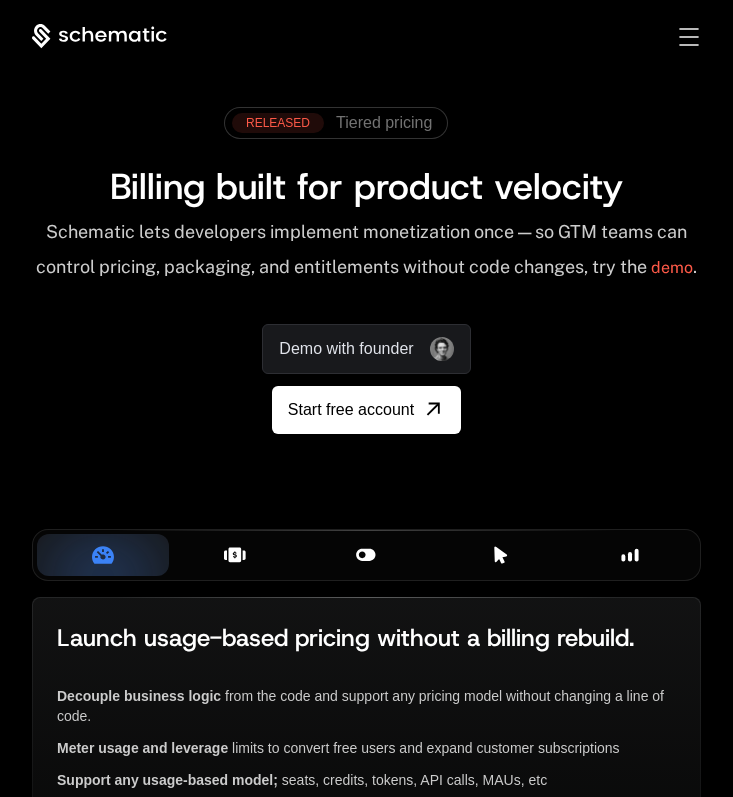 scroll, scrollTop: 0, scrollLeft: 0, axis: both 